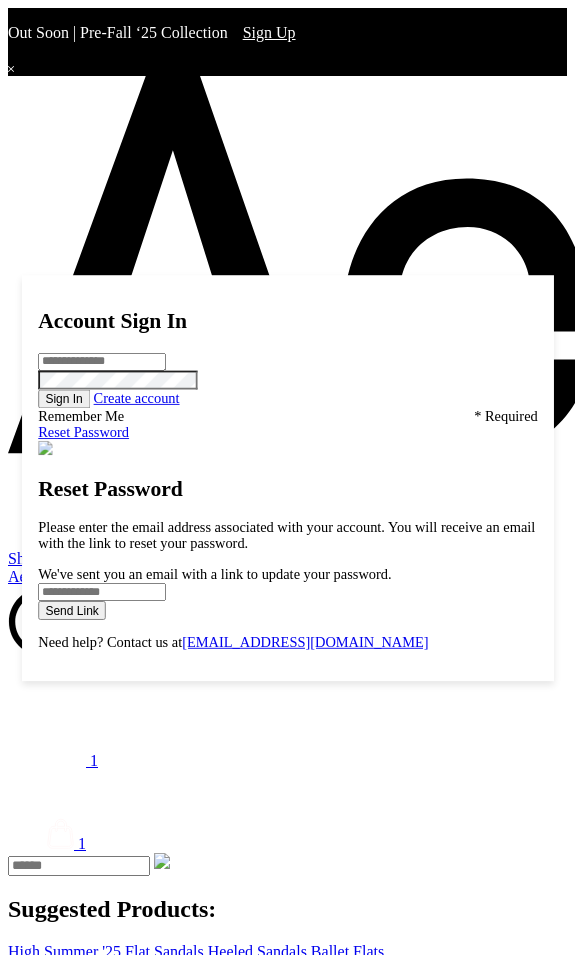 scroll, scrollTop: 636, scrollLeft: 0, axis: vertical 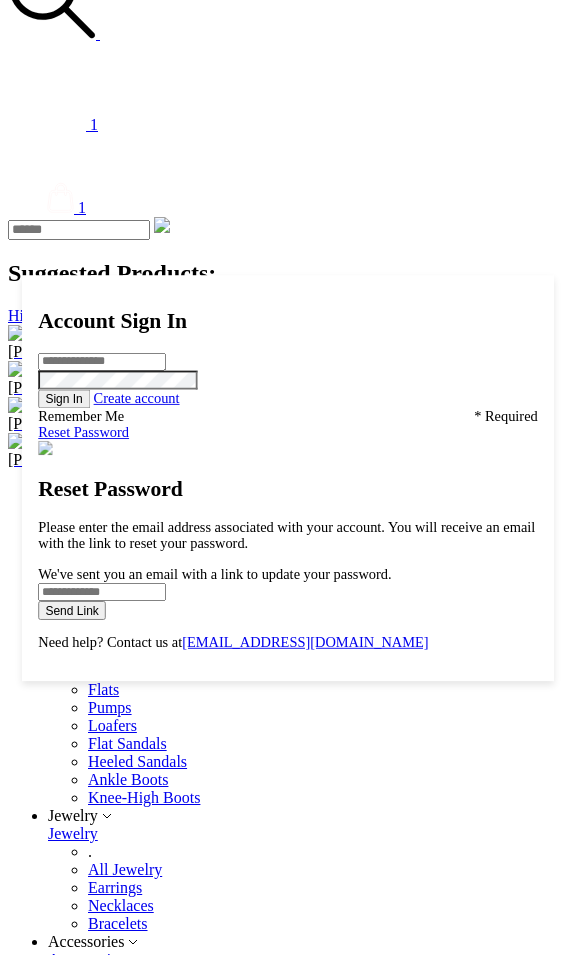 click on "Notify Me" at bounding box center (721, 3533) 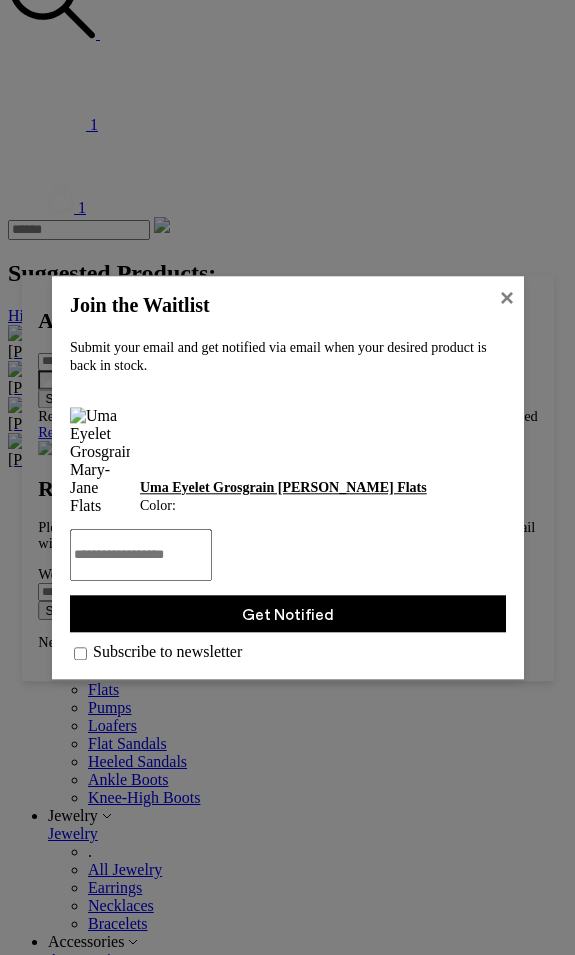 click on "×" at bounding box center [506, 298] 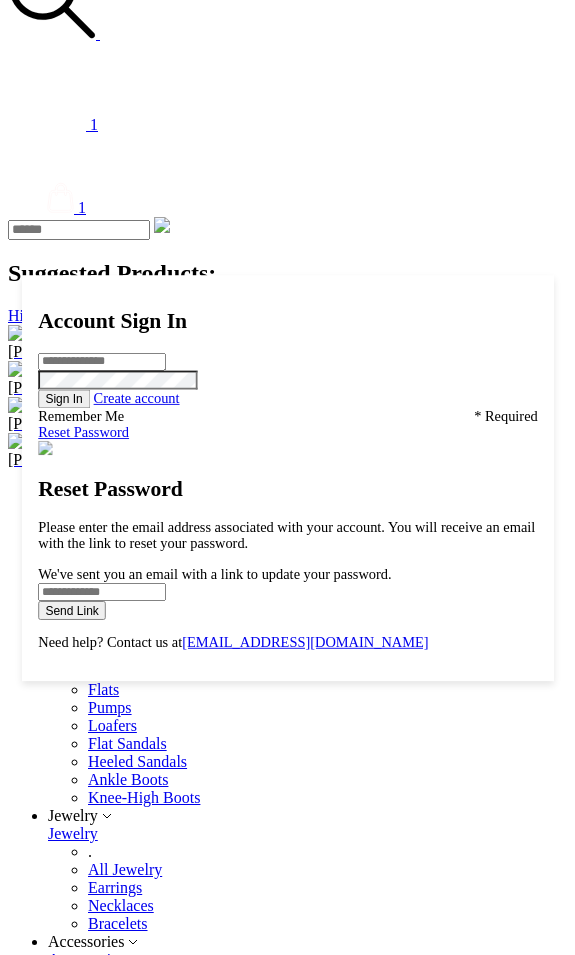 click on "Notify Me" at bounding box center [721, 3533] 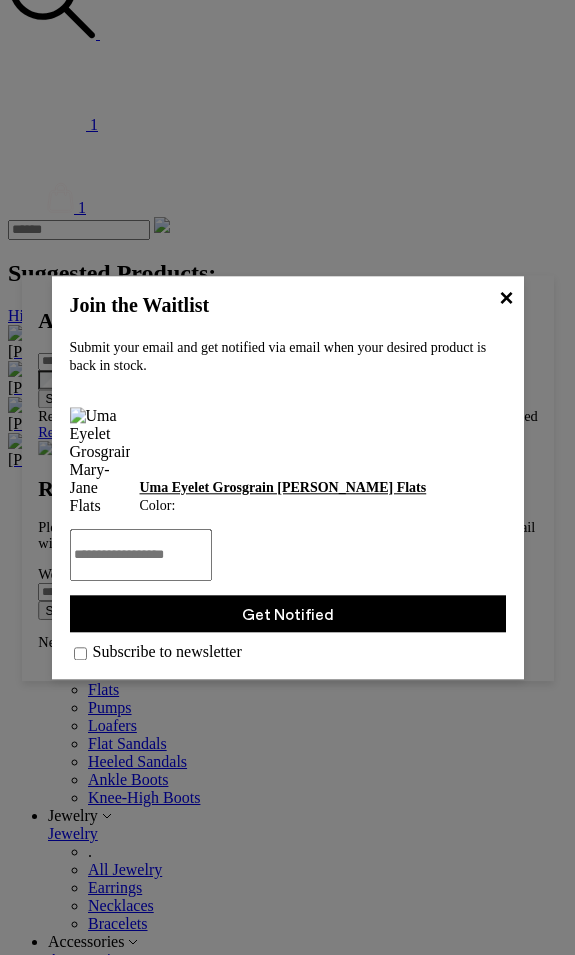 click at bounding box center (141, 555) 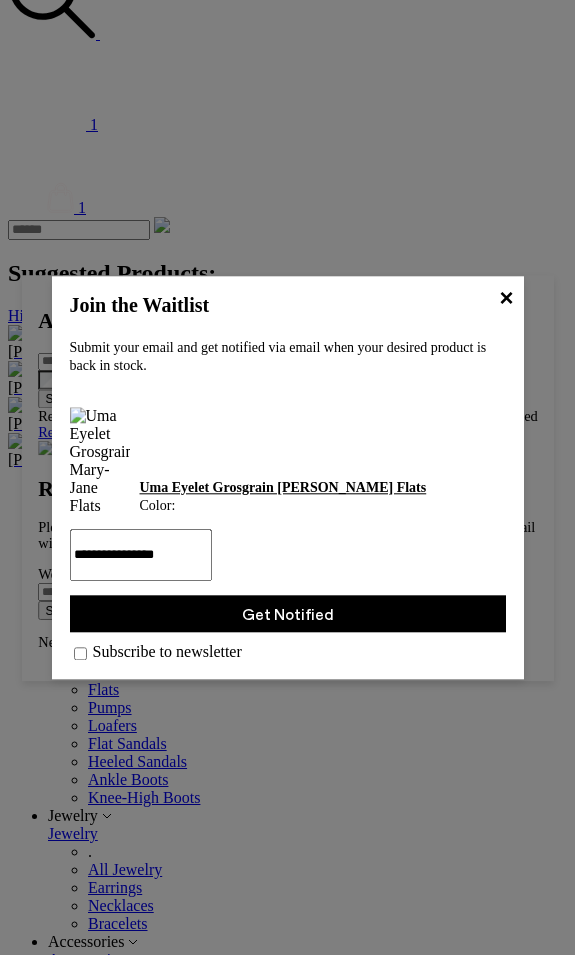 type on "**********" 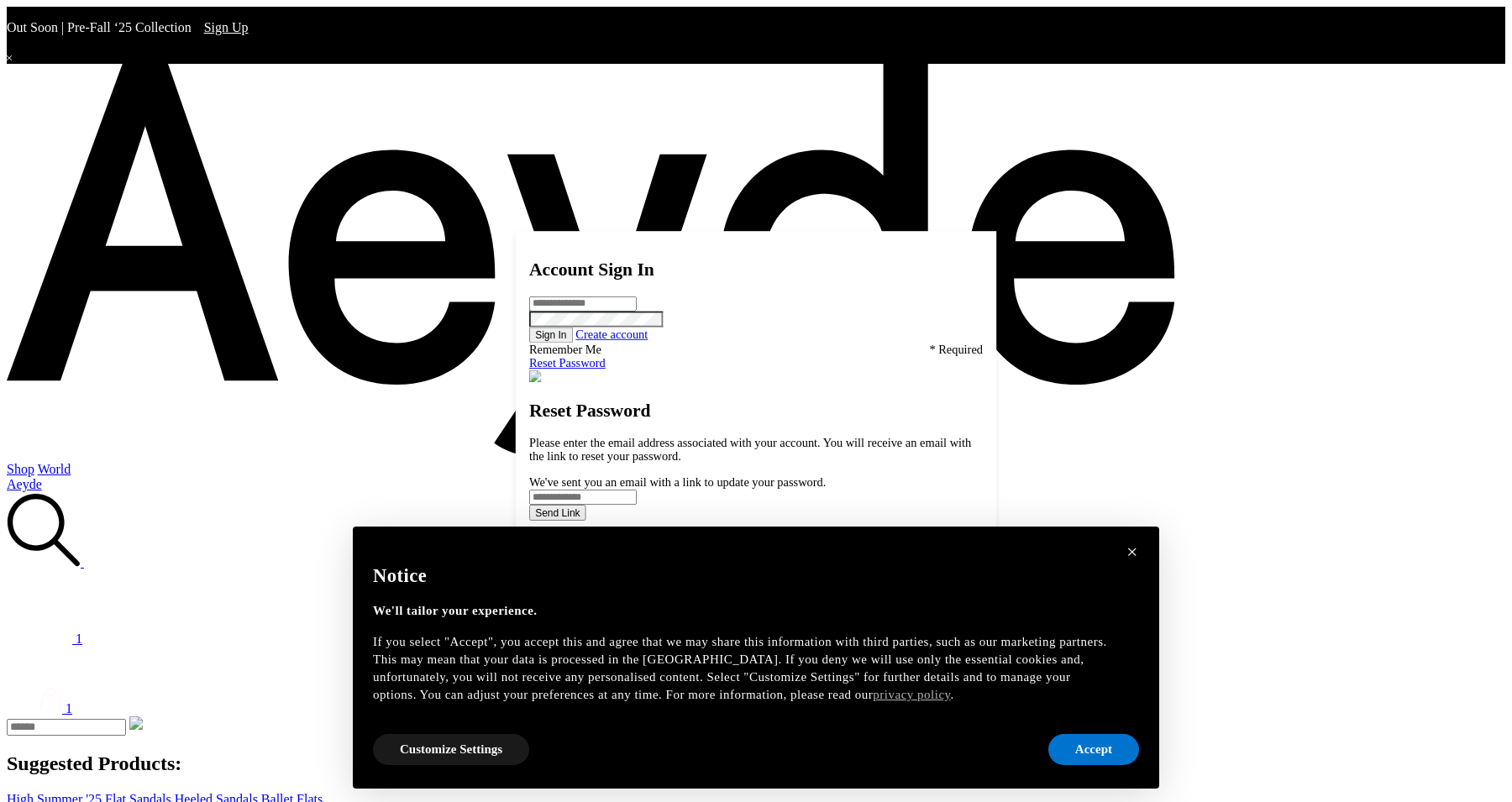 scroll, scrollTop: 4395, scrollLeft: 0, axis: vertical 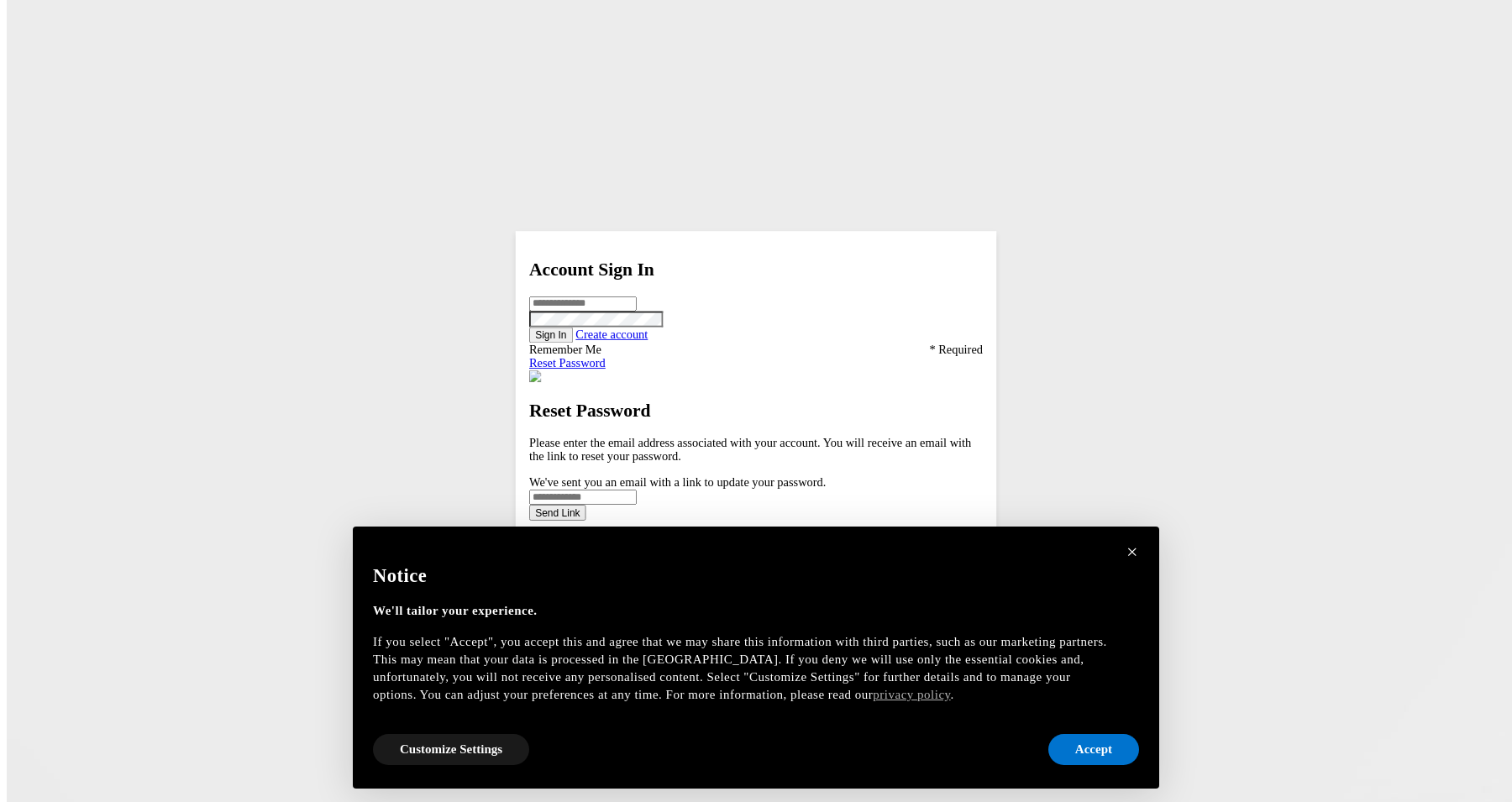 click on "Select size" at bounding box center (0, 0) 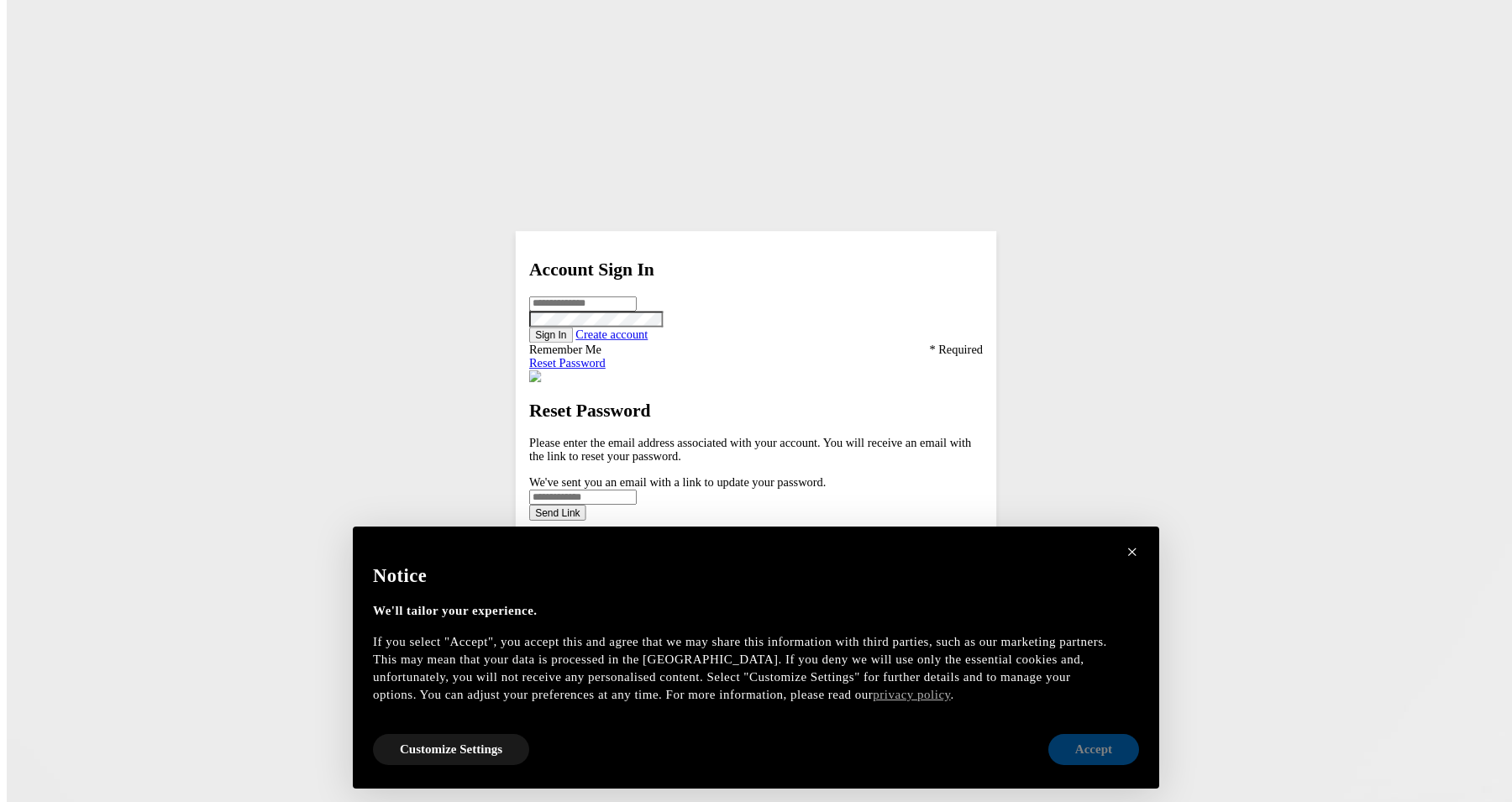 click on "Accept" at bounding box center (1094, 749) 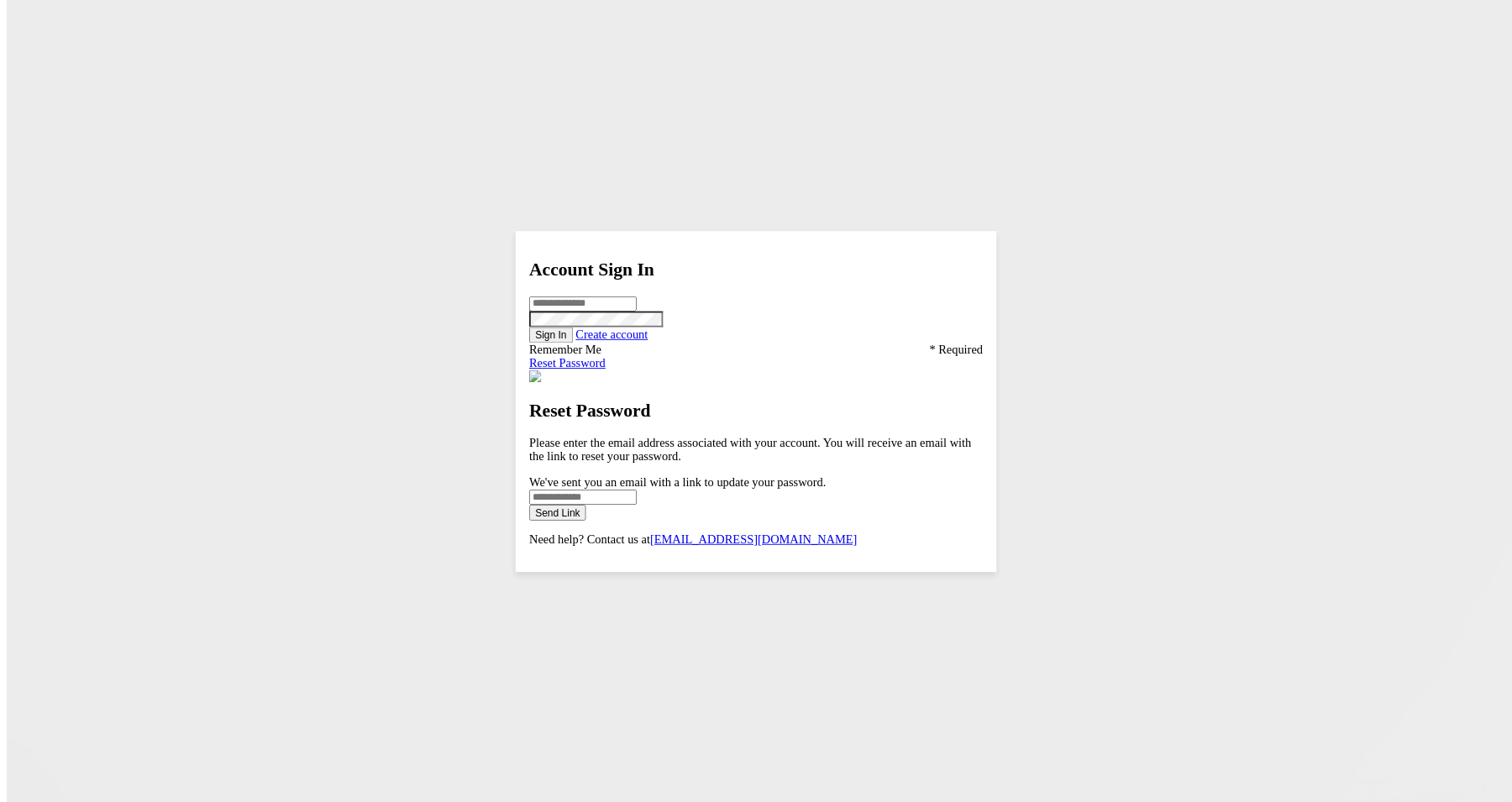 click on "Select size" at bounding box center (0, 0) 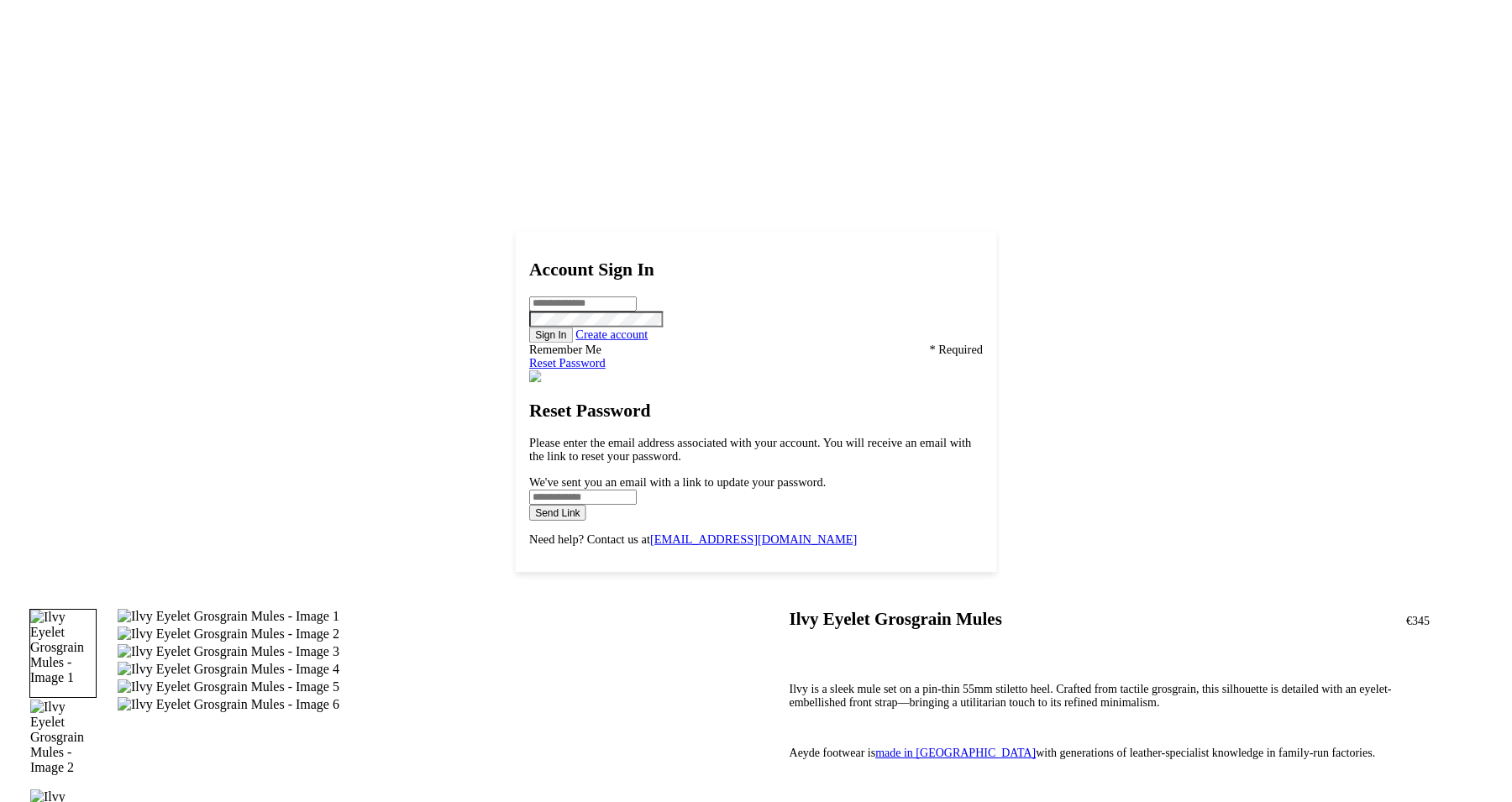 scroll, scrollTop: 2316, scrollLeft: 0, axis: vertical 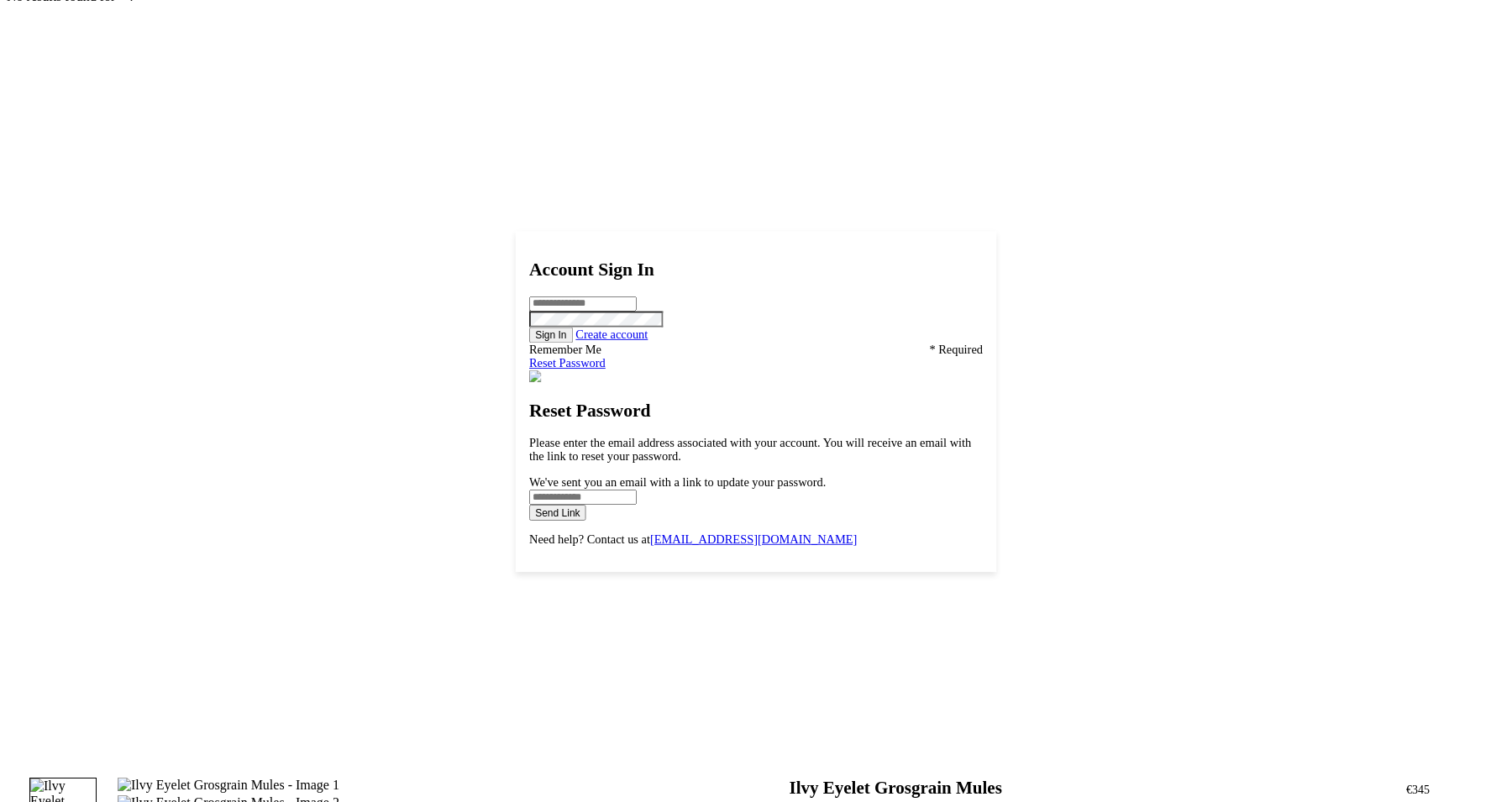 click on "Select size" at bounding box center [0, 0] 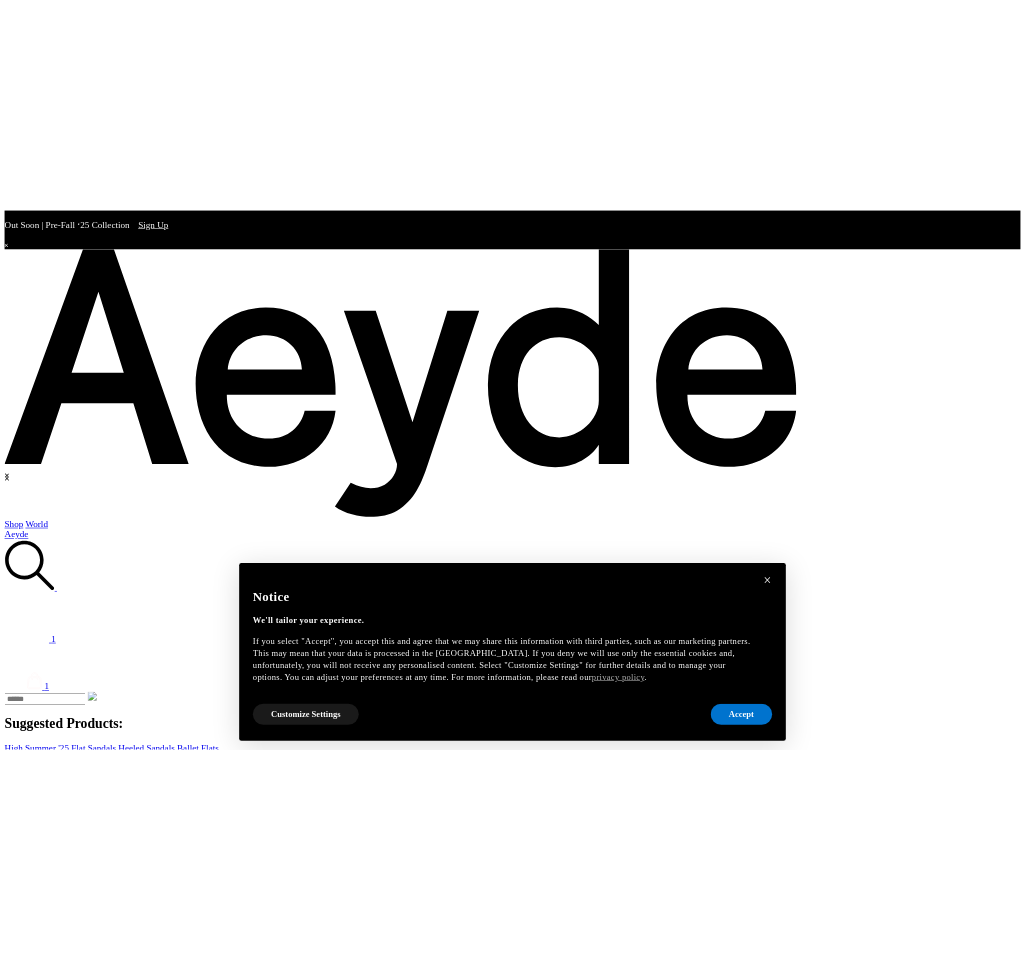 scroll, scrollTop: 0, scrollLeft: 0, axis: both 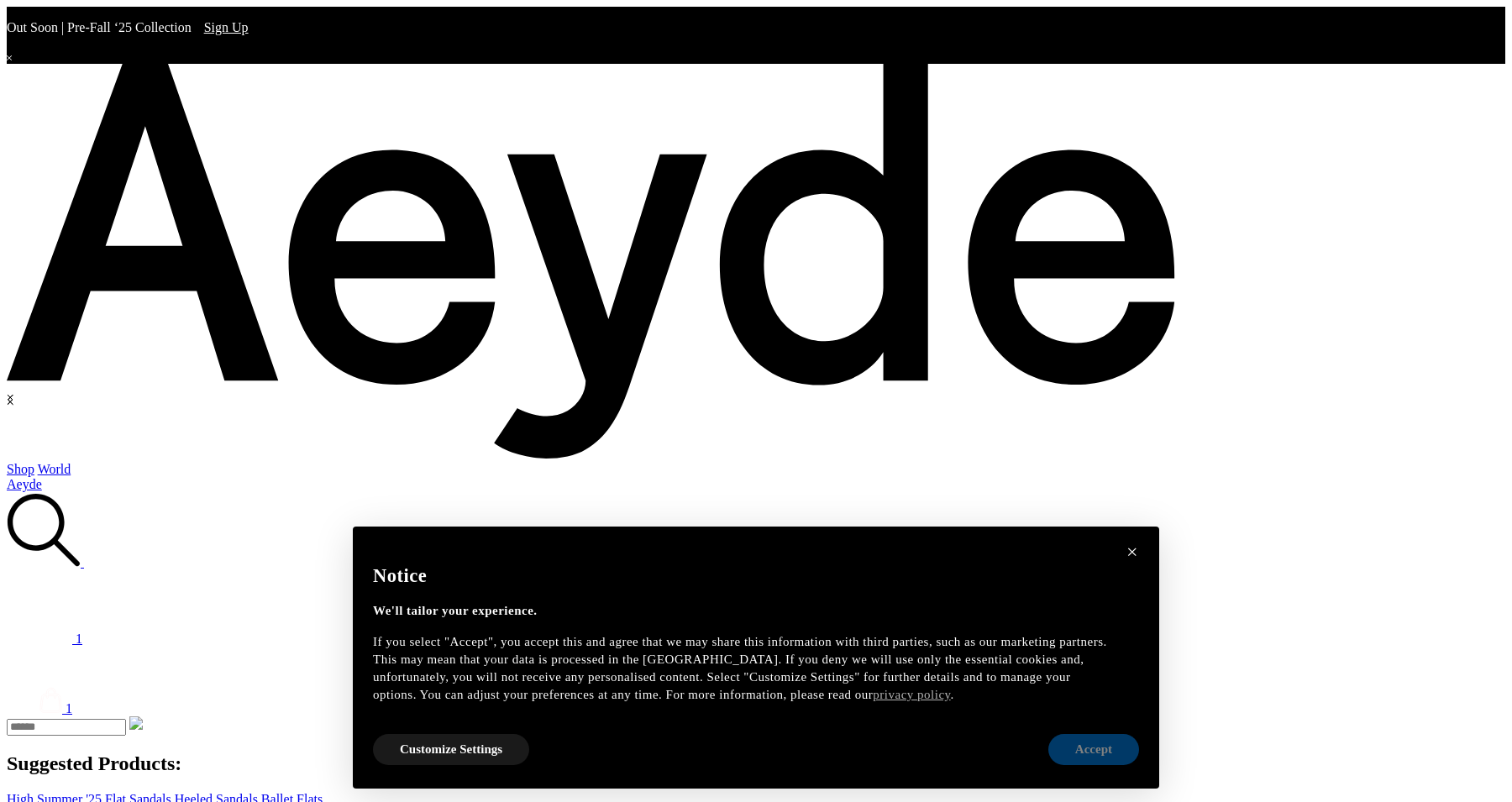 click on "Accept" at bounding box center [1094, 749] 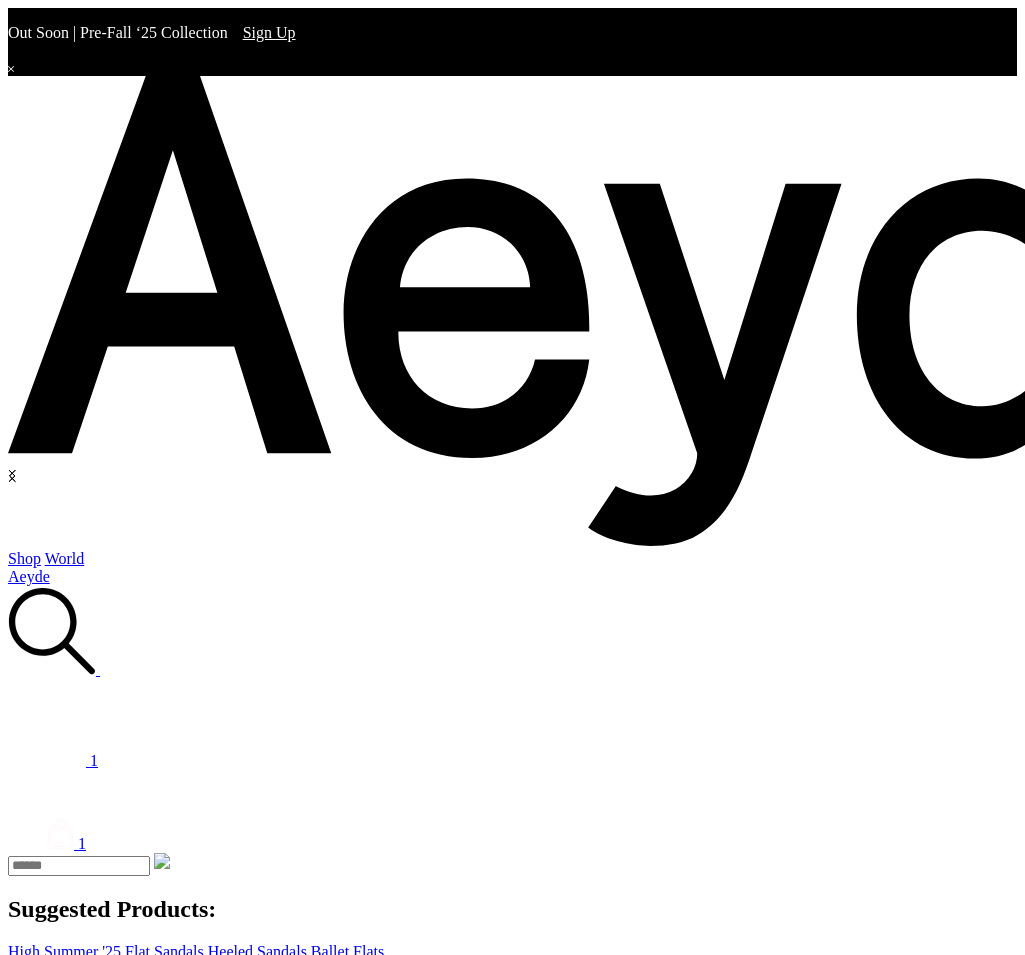 click on "All Footwear" at bounding box center [130, 1307] 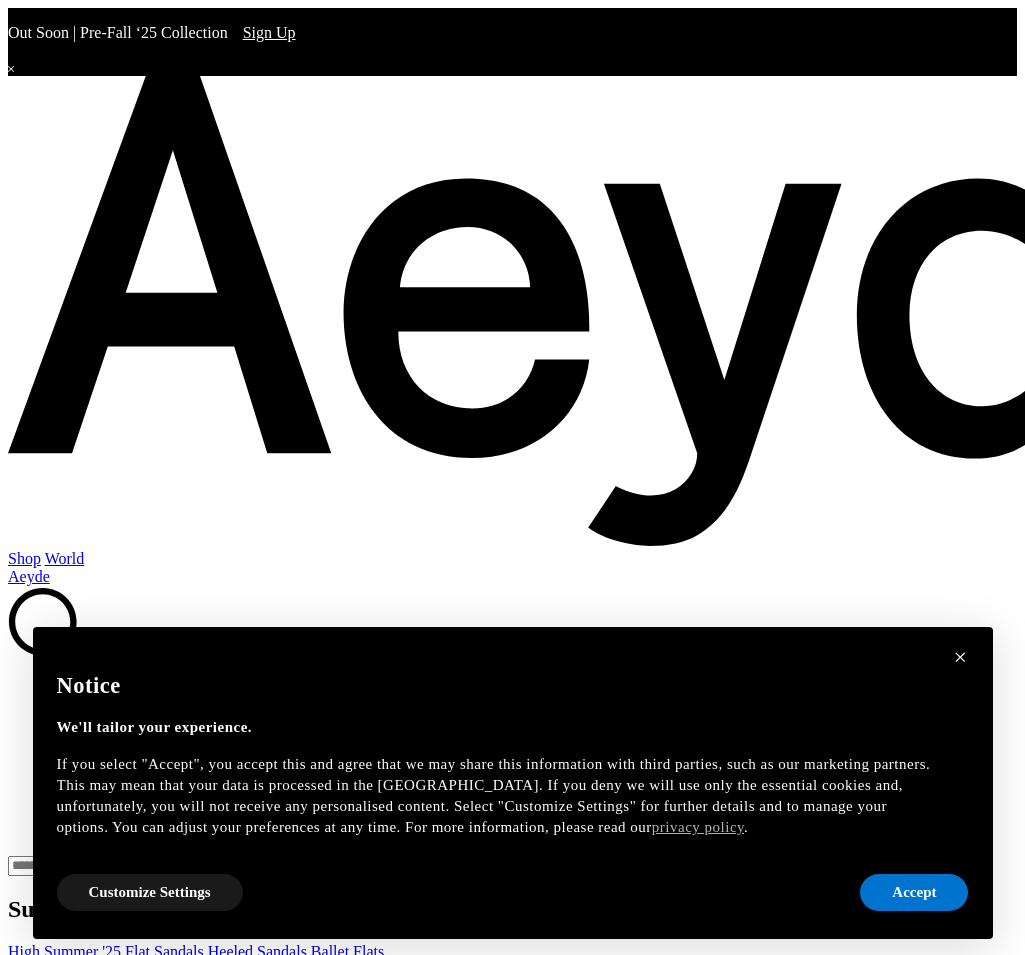 scroll, scrollTop: 0, scrollLeft: 0, axis: both 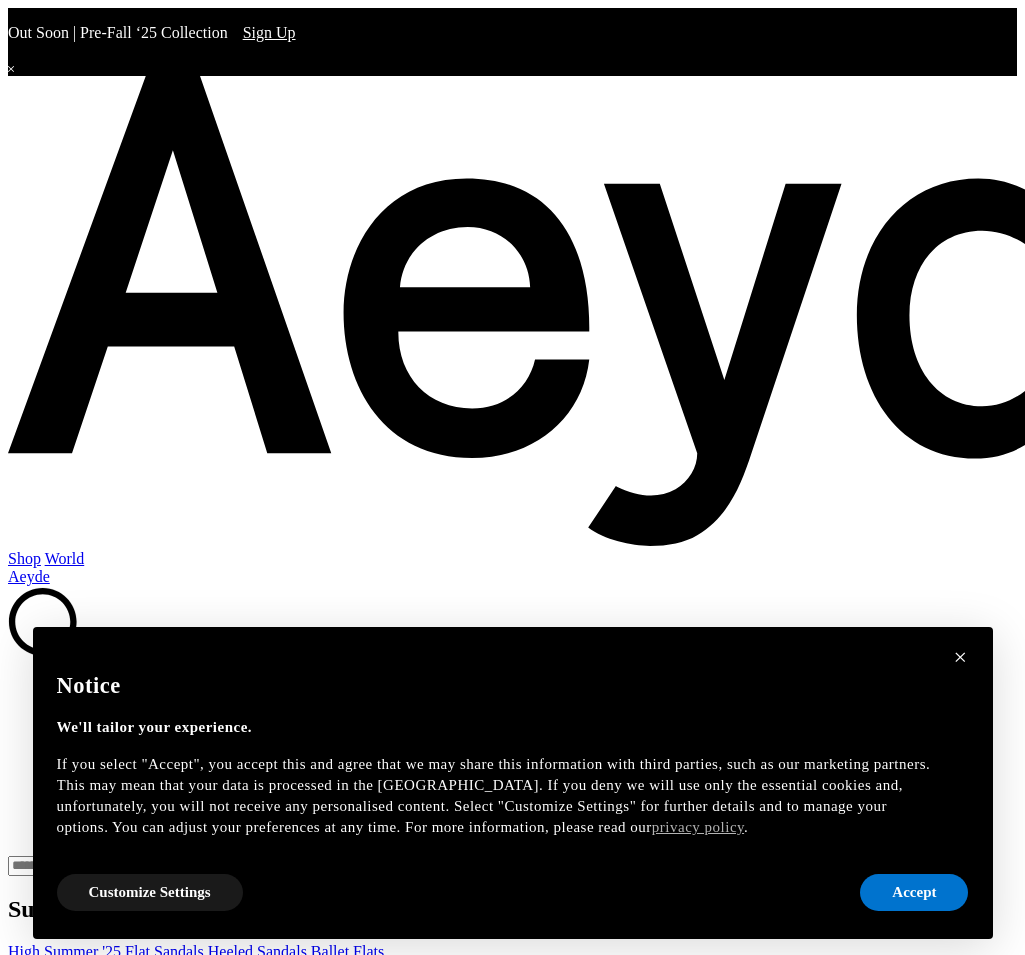 click on "Accept" at bounding box center (914, 892) 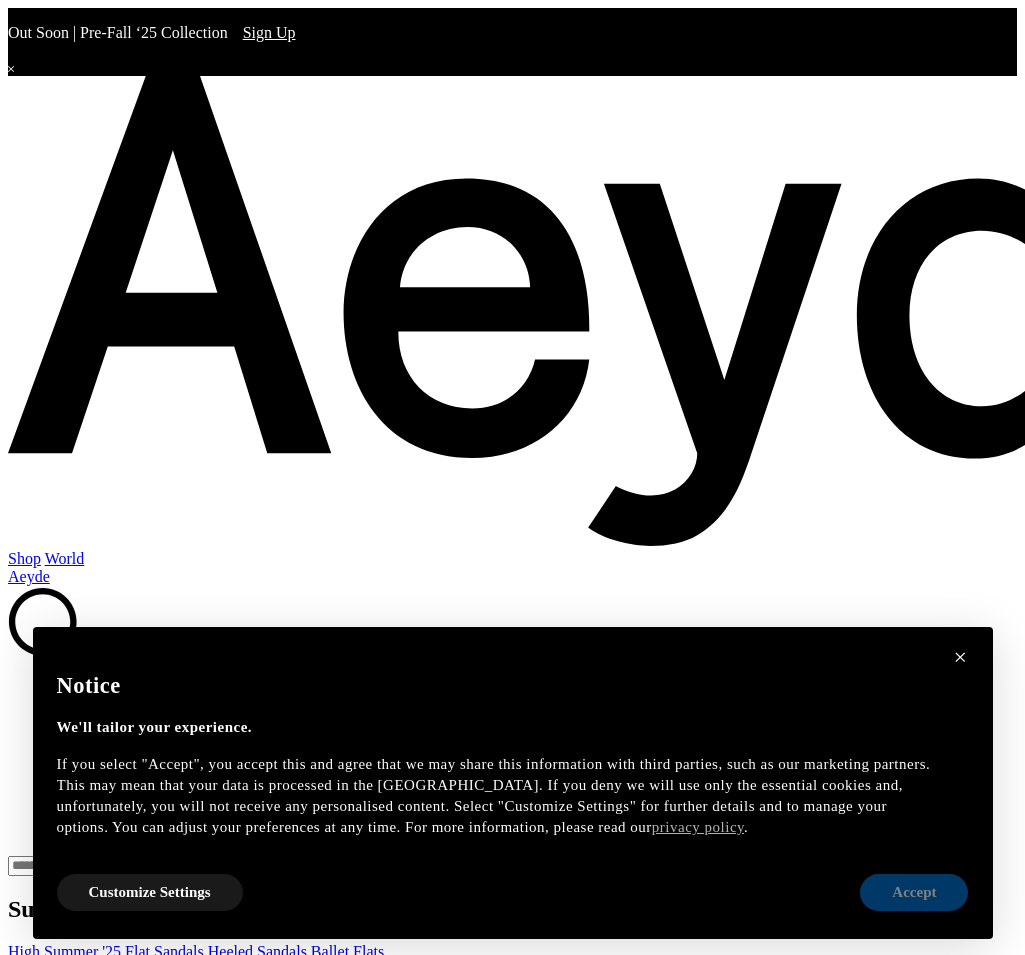 click on "Accept" at bounding box center [914, 892] 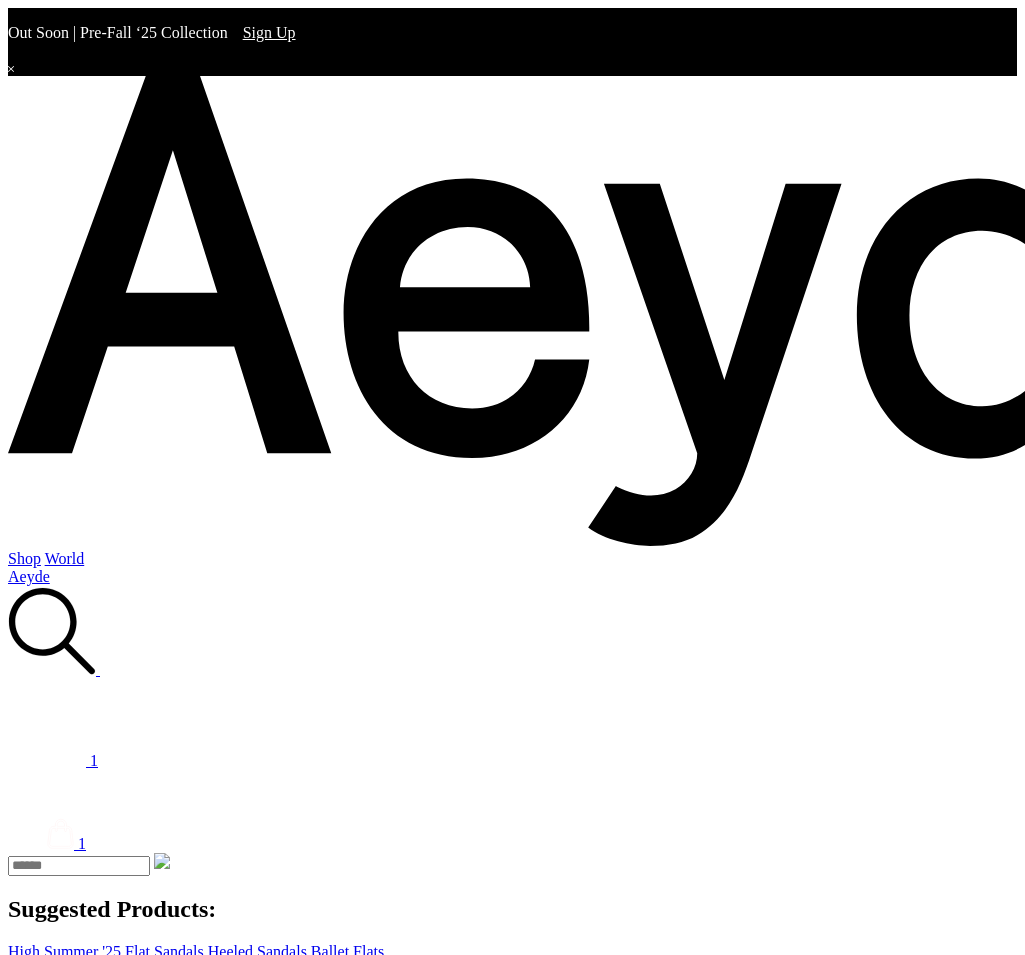 click at bounding box center [-120, 4933] 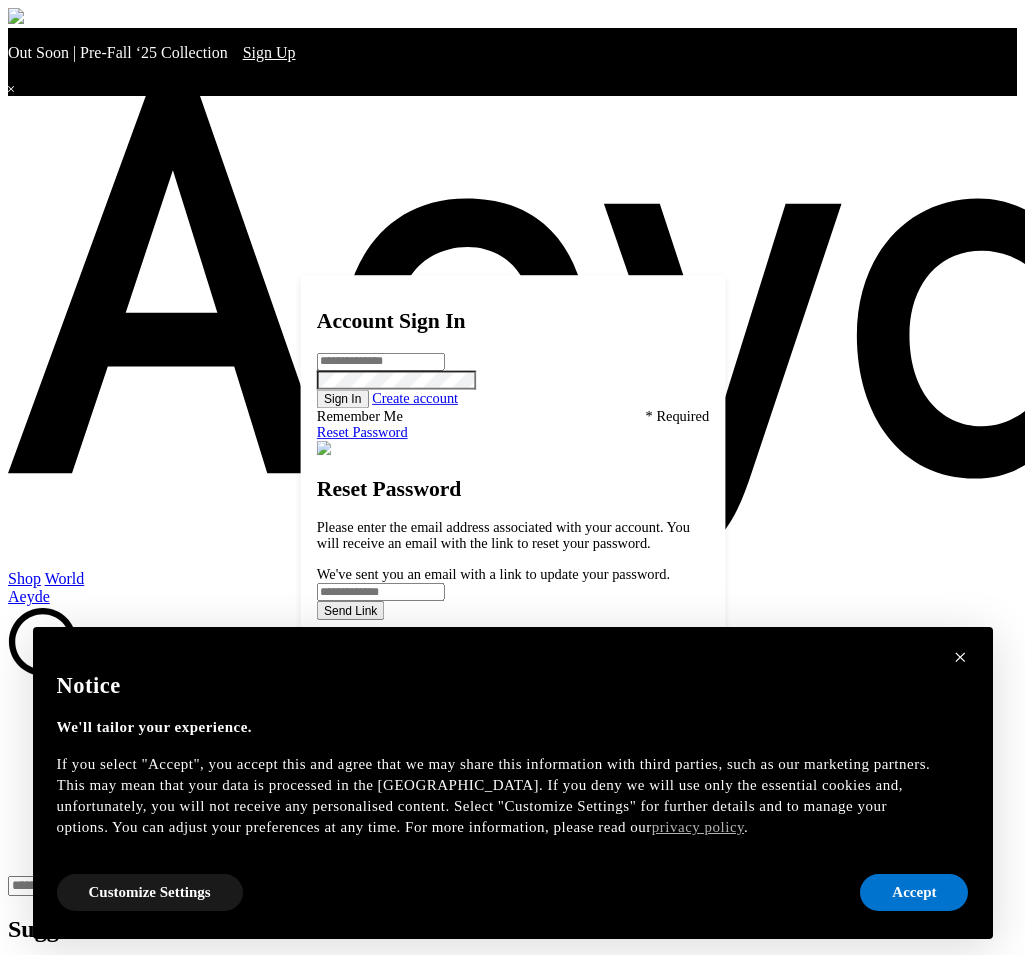 scroll, scrollTop: 0, scrollLeft: 0, axis: both 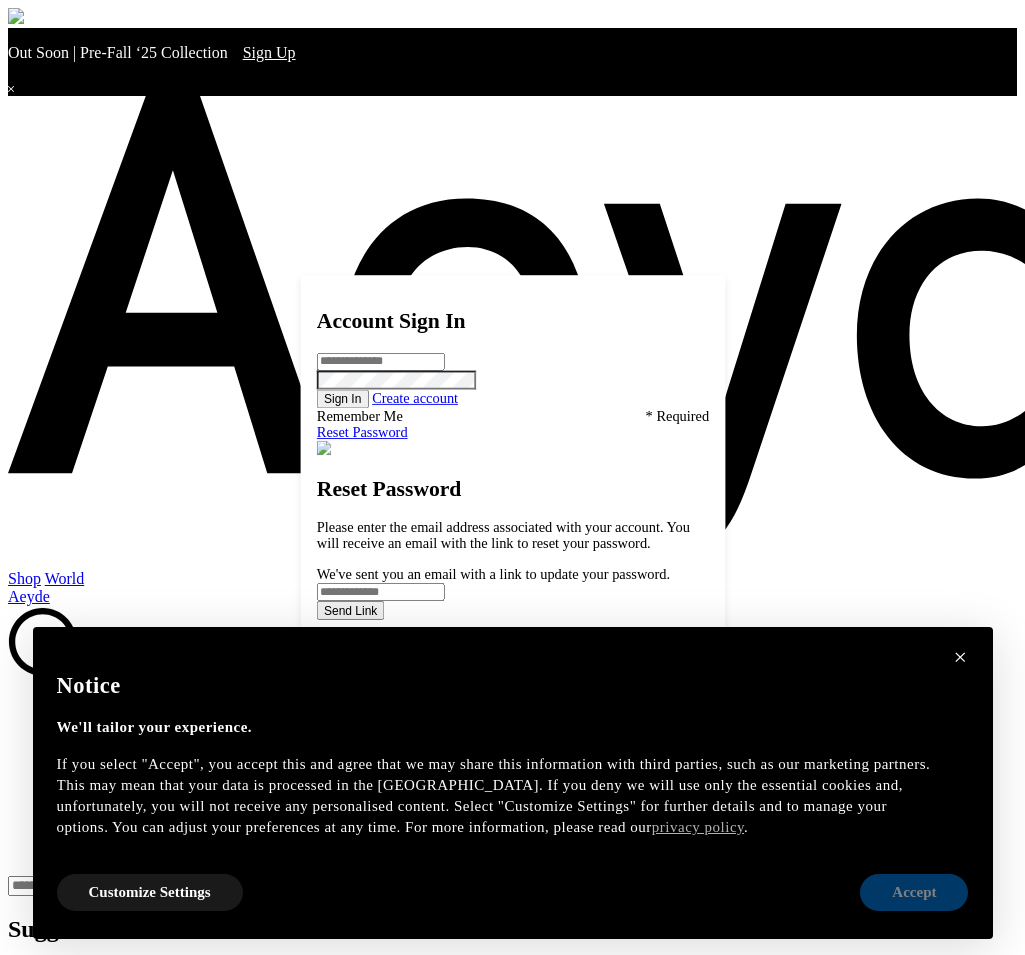 click on "Accept" at bounding box center (914, 892) 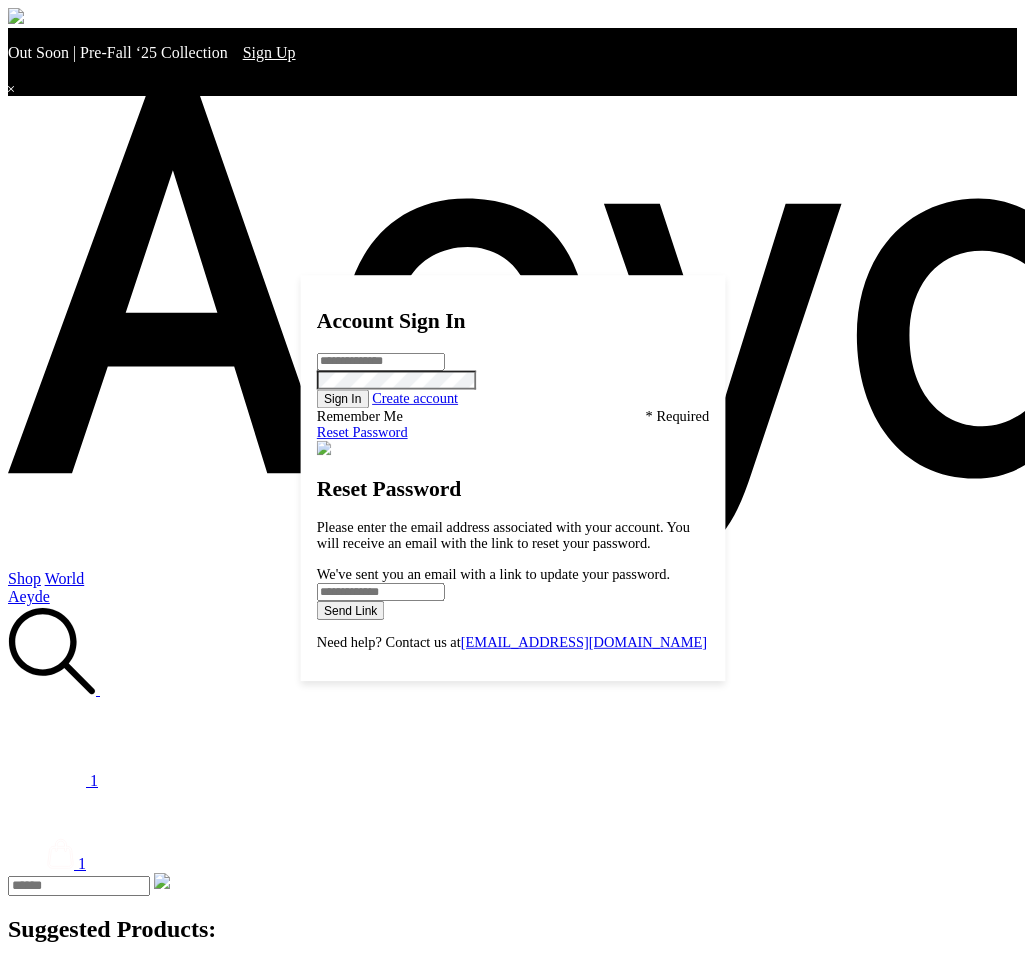 type 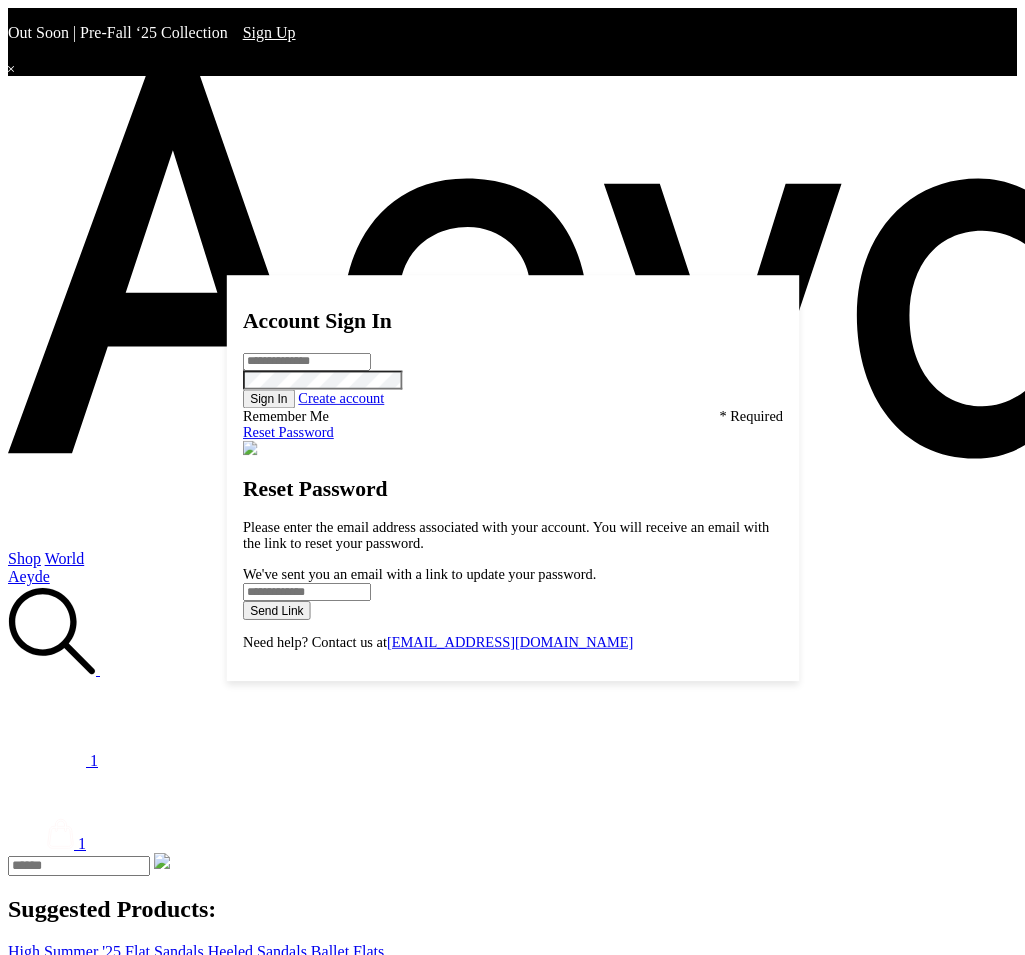 click on "Select size" at bounding box center (0, 0) 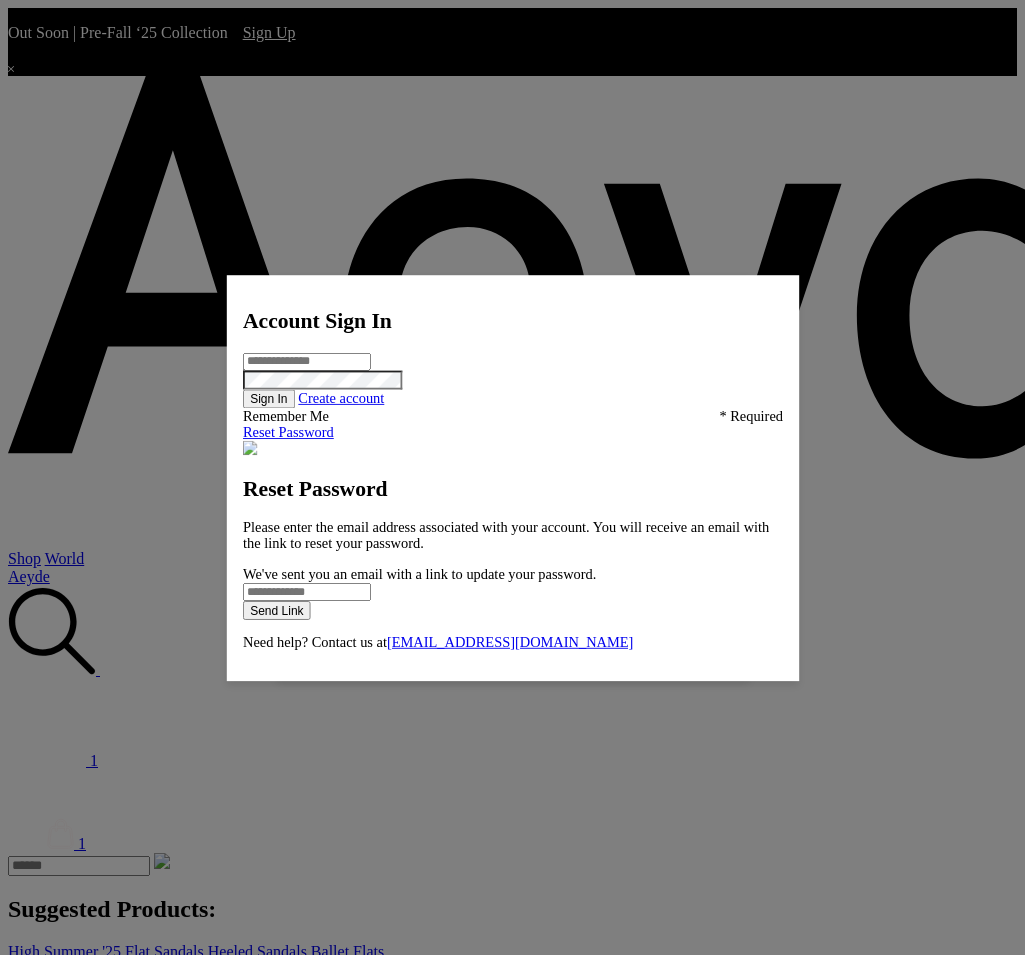 click at bounding box center [366, 555] 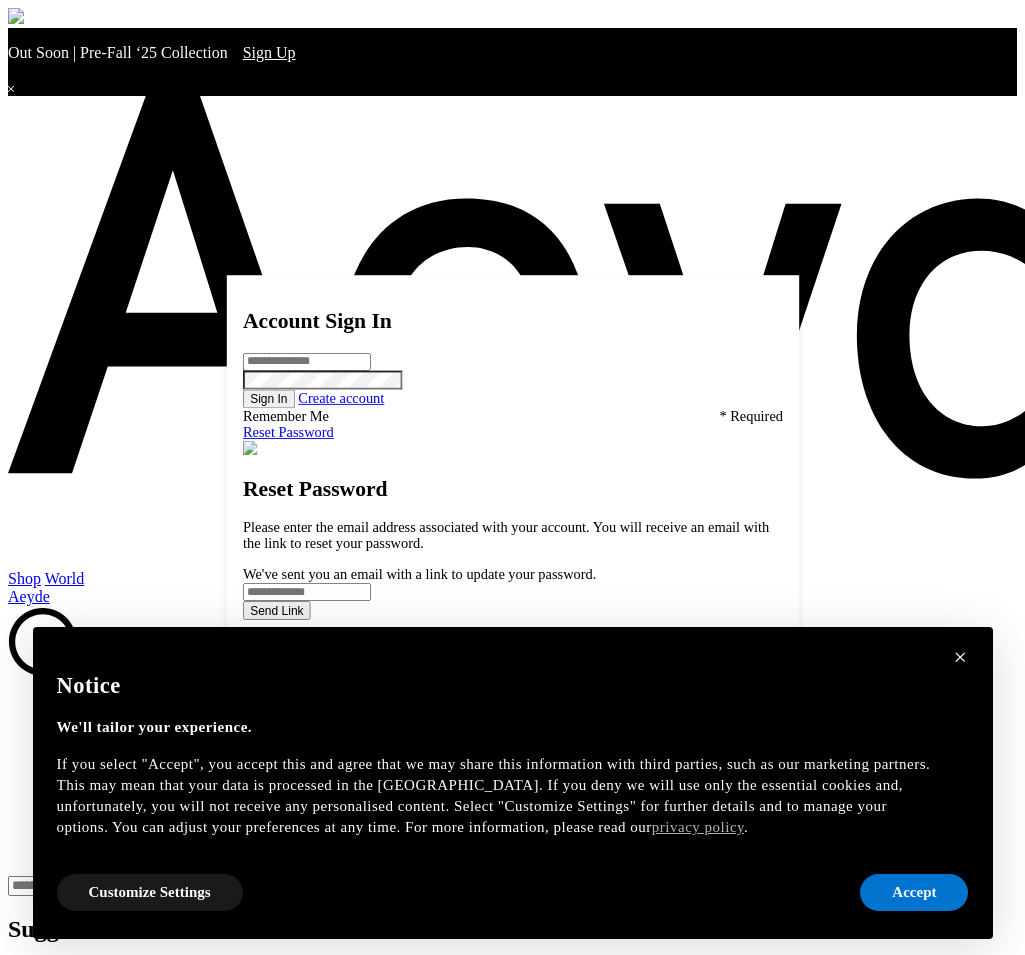 scroll, scrollTop: 0, scrollLeft: 0, axis: both 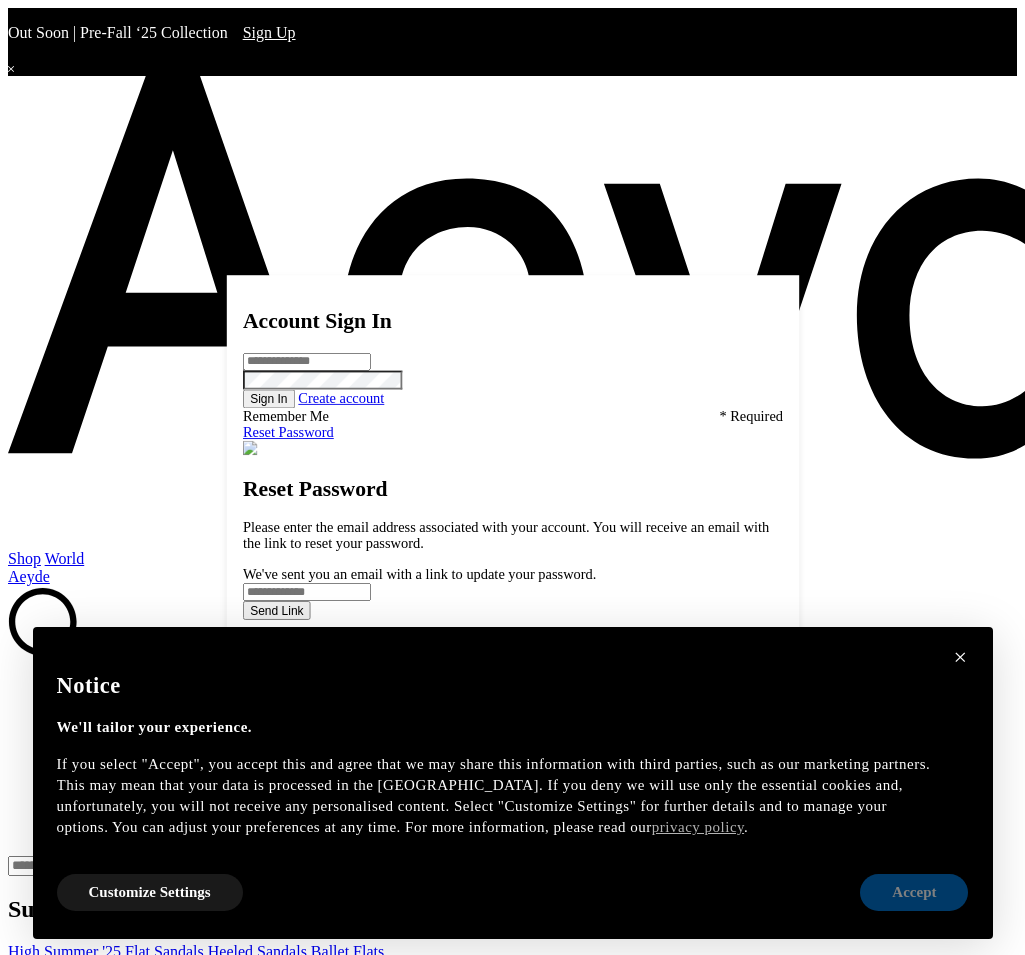 click on "Accept" at bounding box center [914, 892] 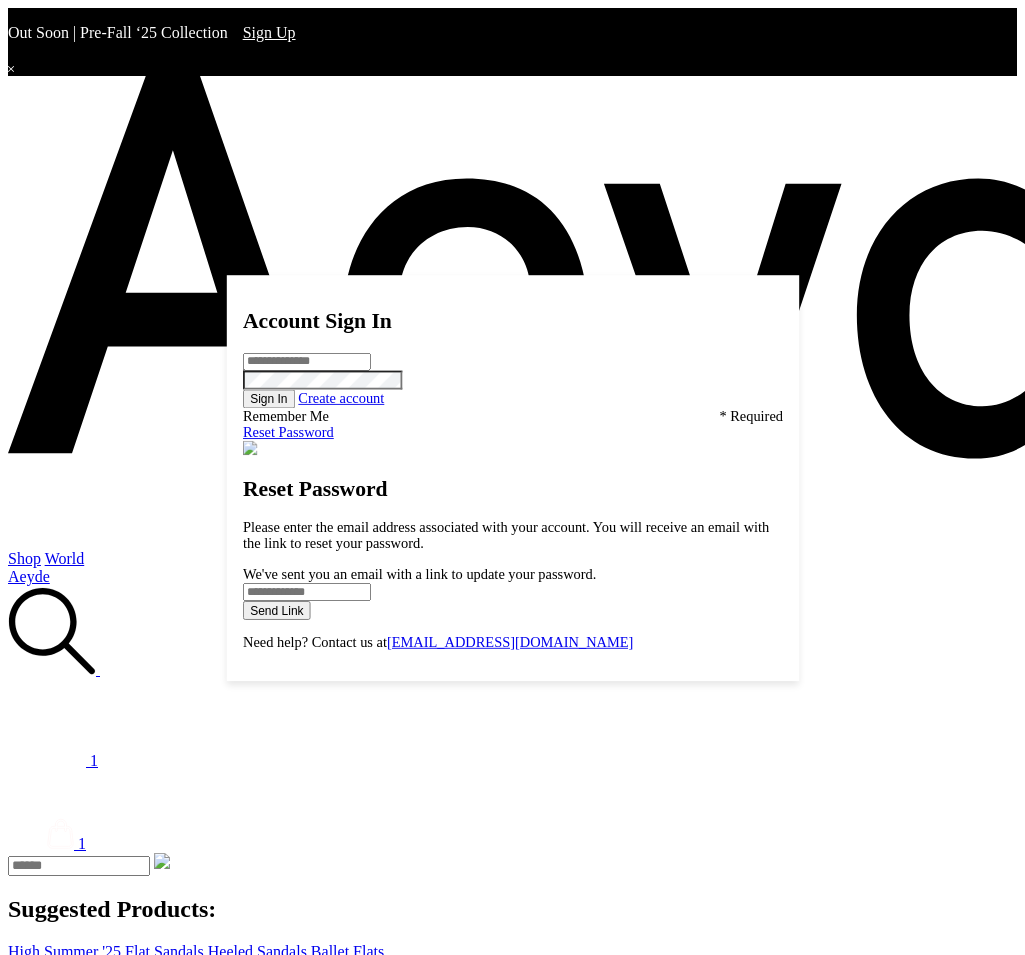 click on "Select size" at bounding box center [0, 0] 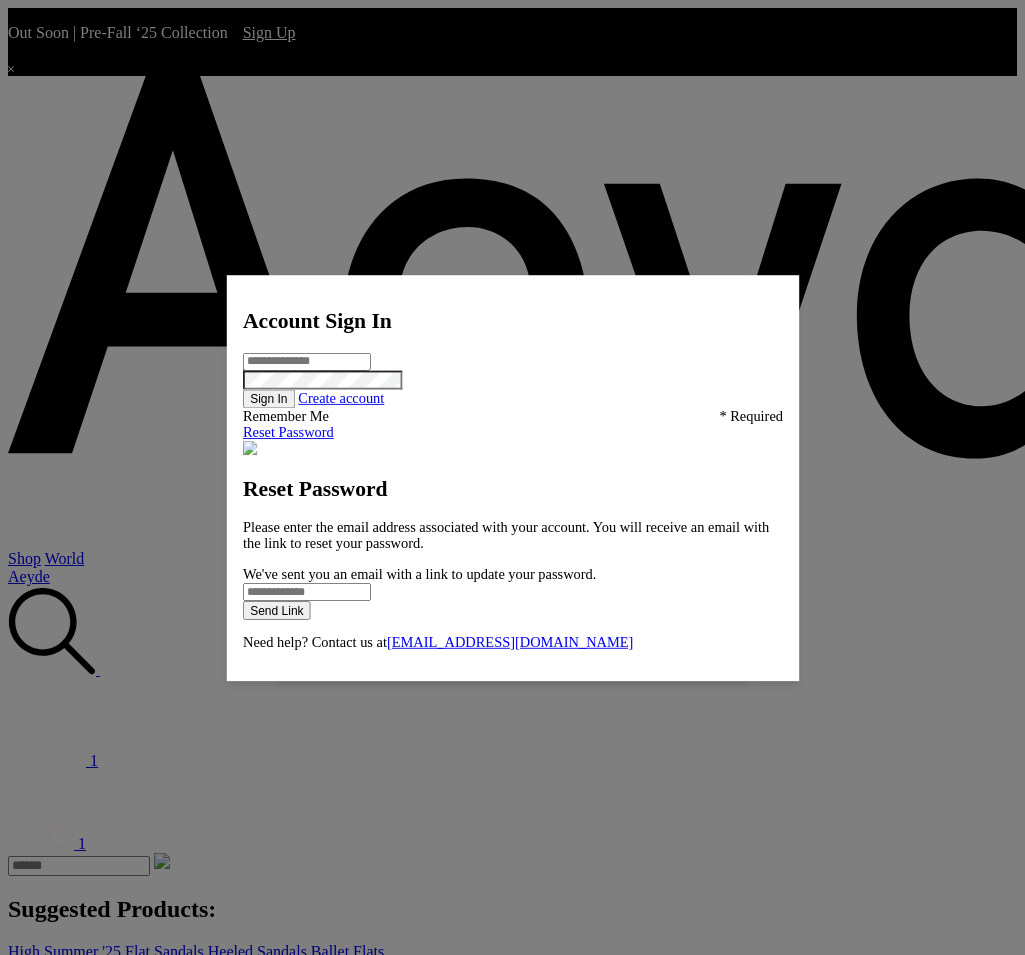 click on "Join the Waitlist" at bounding box center (365, 305) 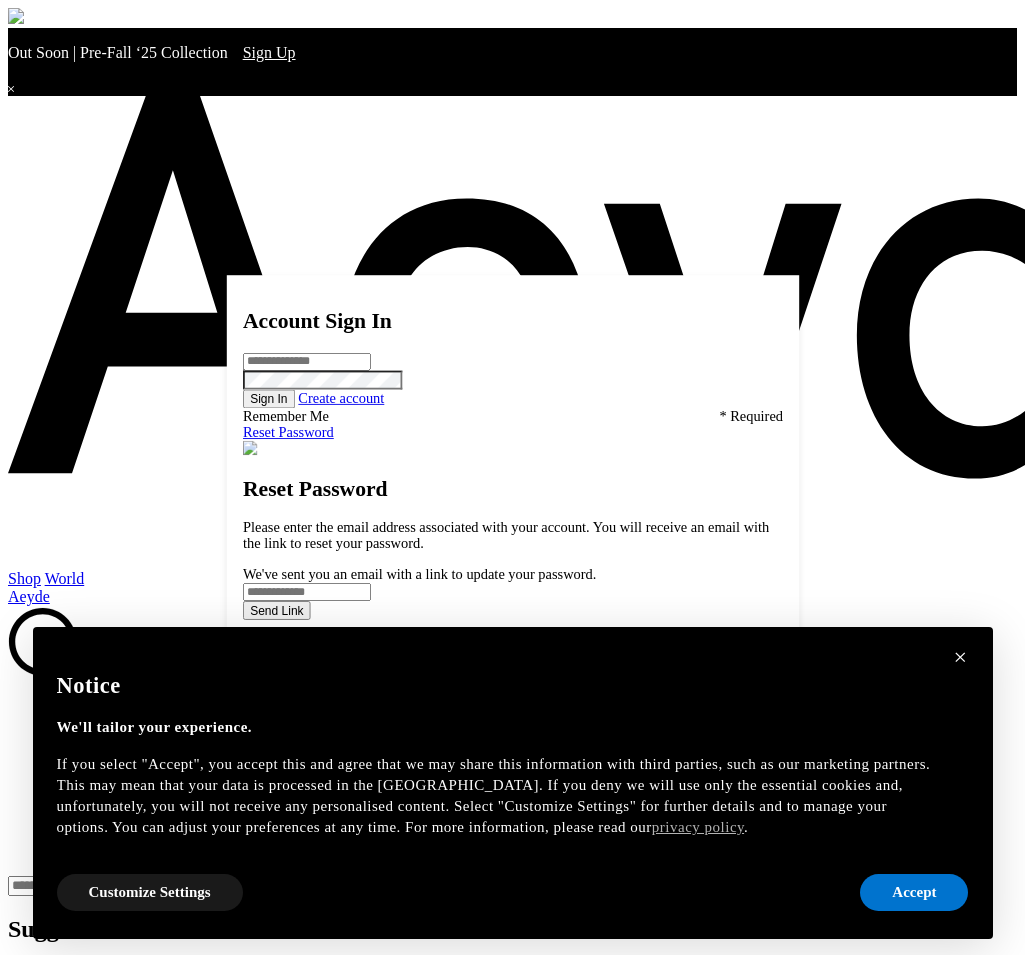 scroll, scrollTop: 0, scrollLeft: 0, axis: both 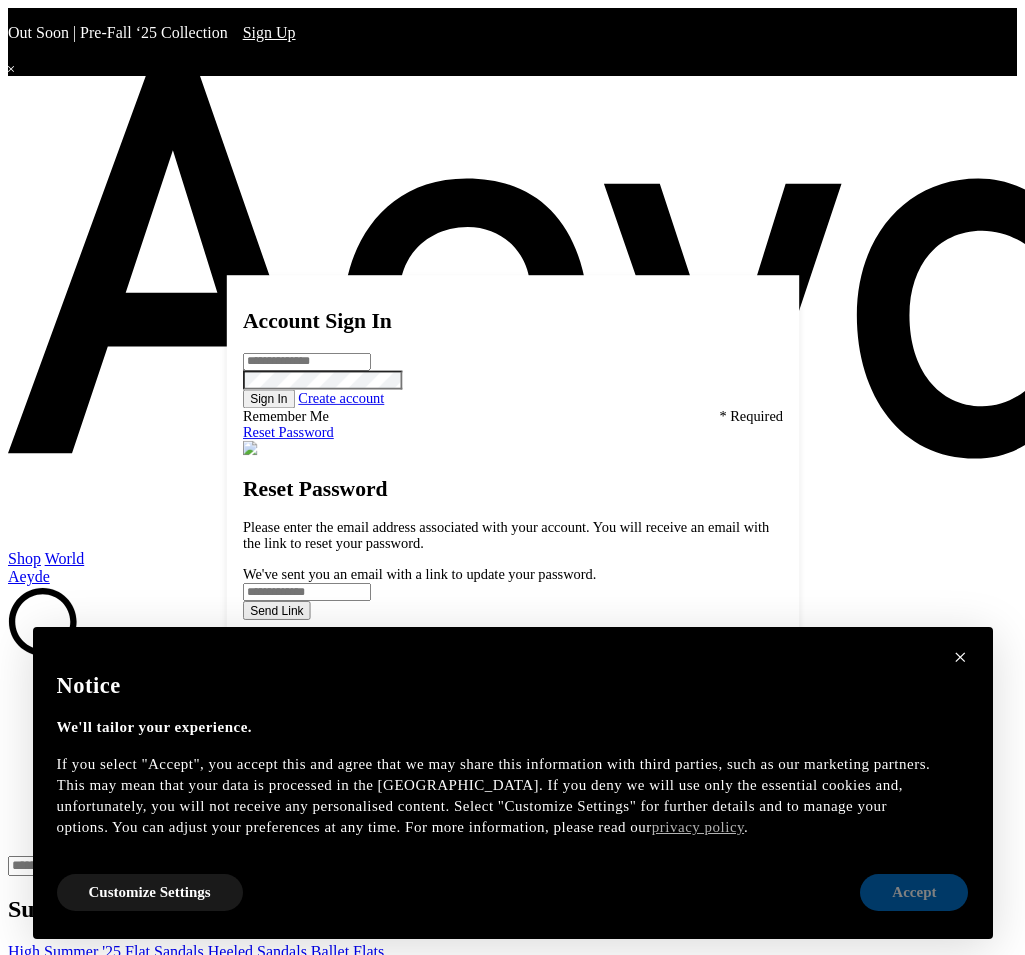click on "Accept" at bounding box center [914, 892] 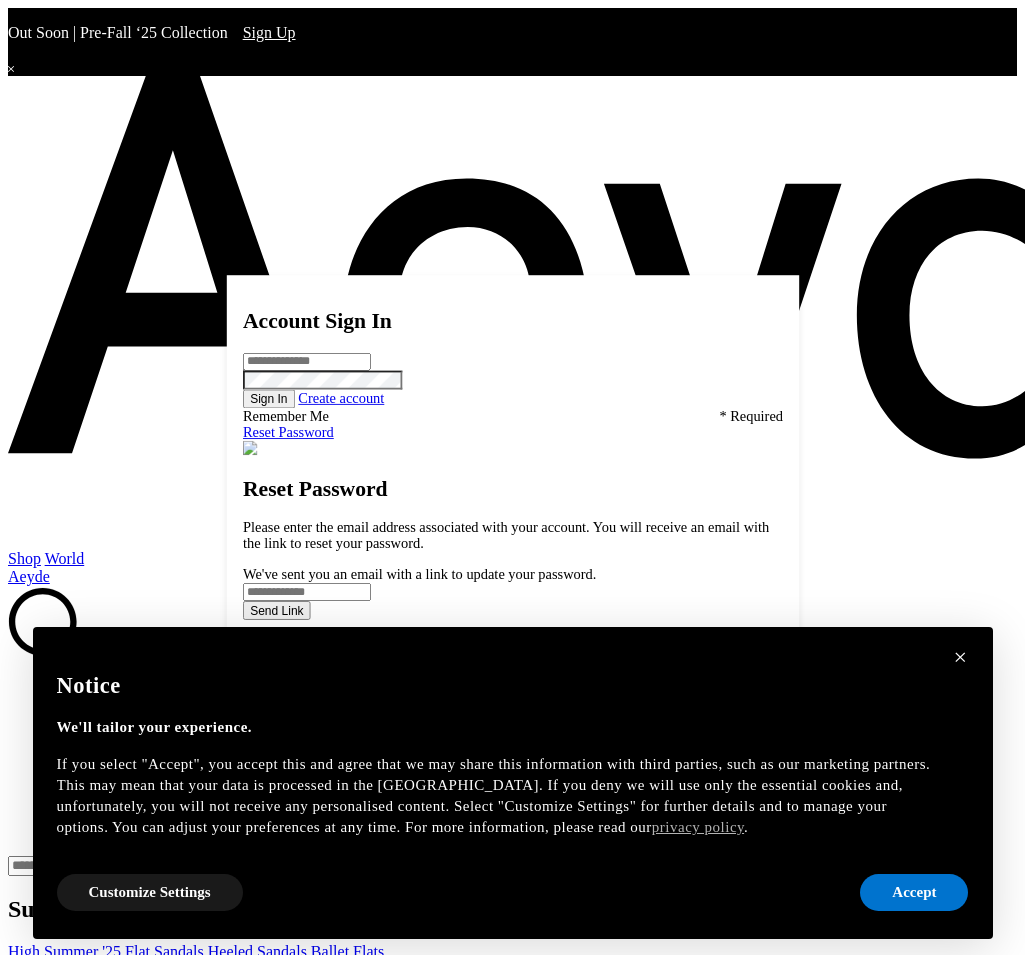 scroll, scrollTop: 0, scrollLeft: 0, axis: both 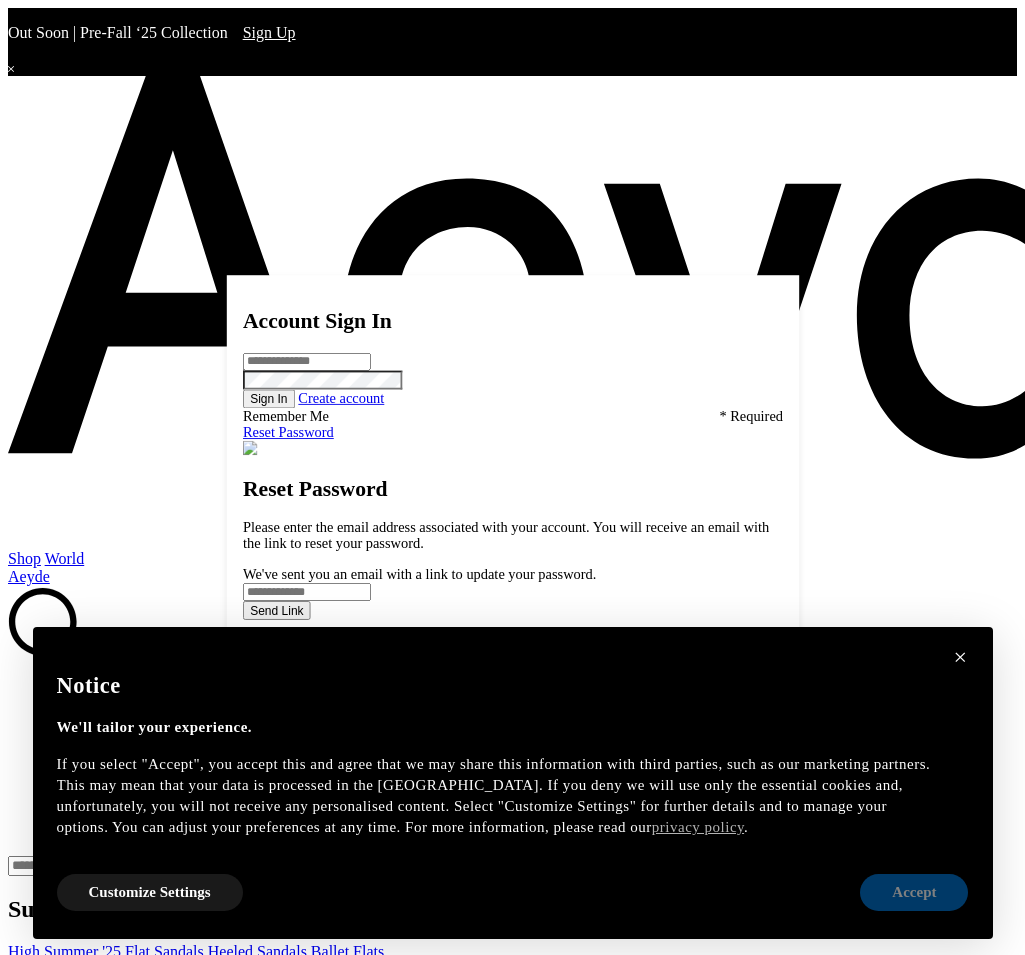 click on "Accept" at bounding box center (914, 892) 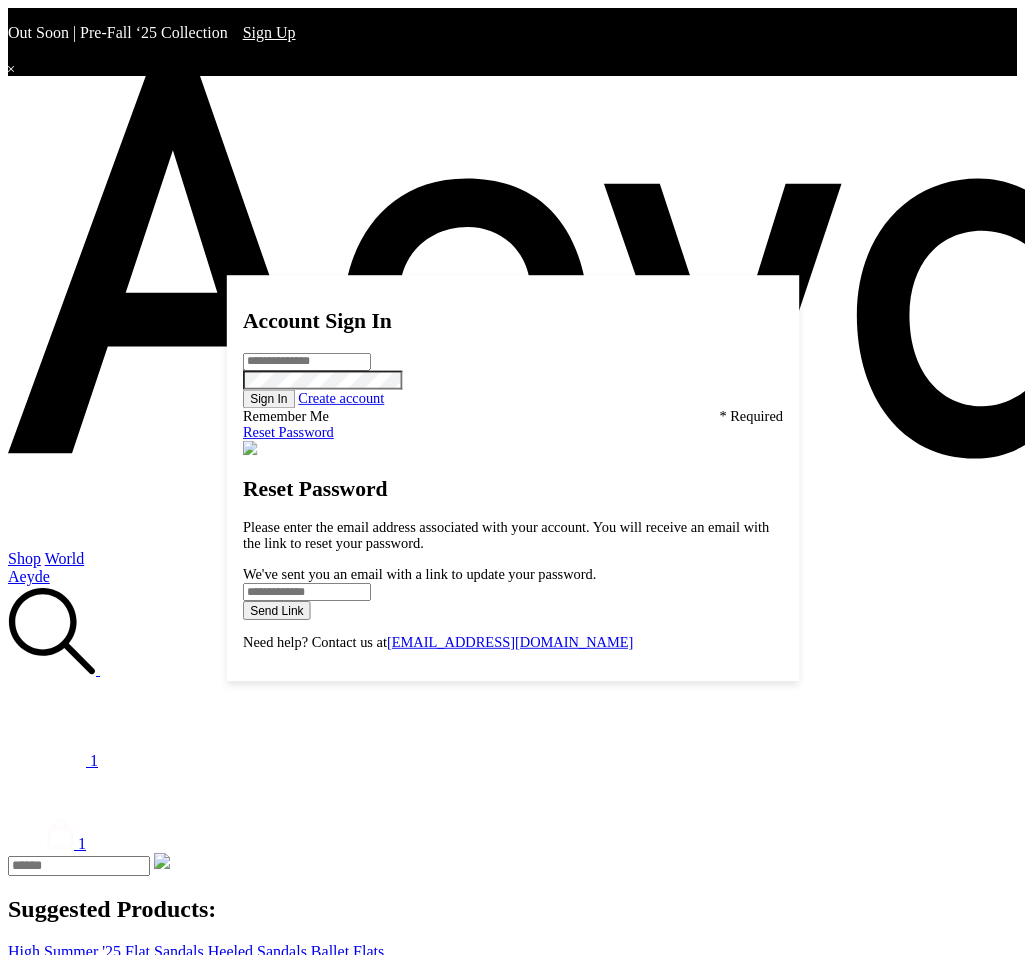 click on "Select size" at bounding box center [0, 0] 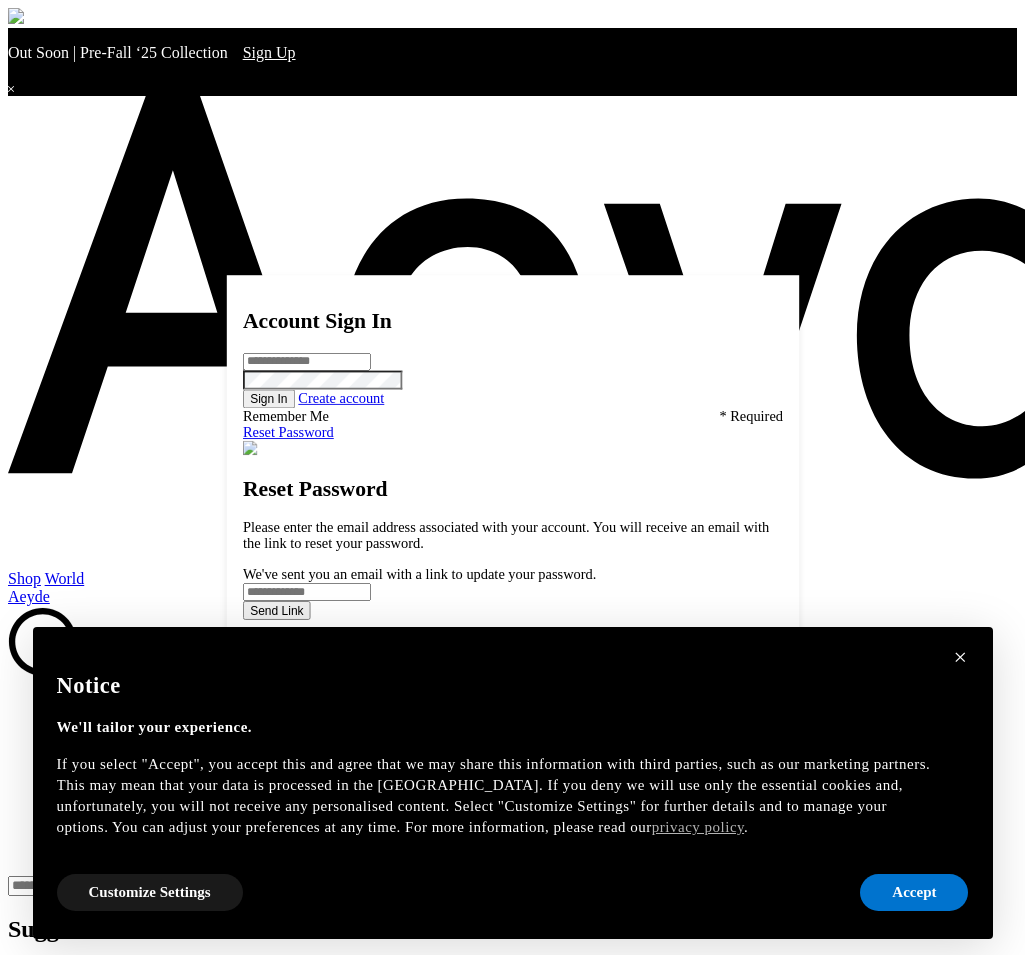 scroll, scrollTop: 0, scrollLeft: 0, axis: both 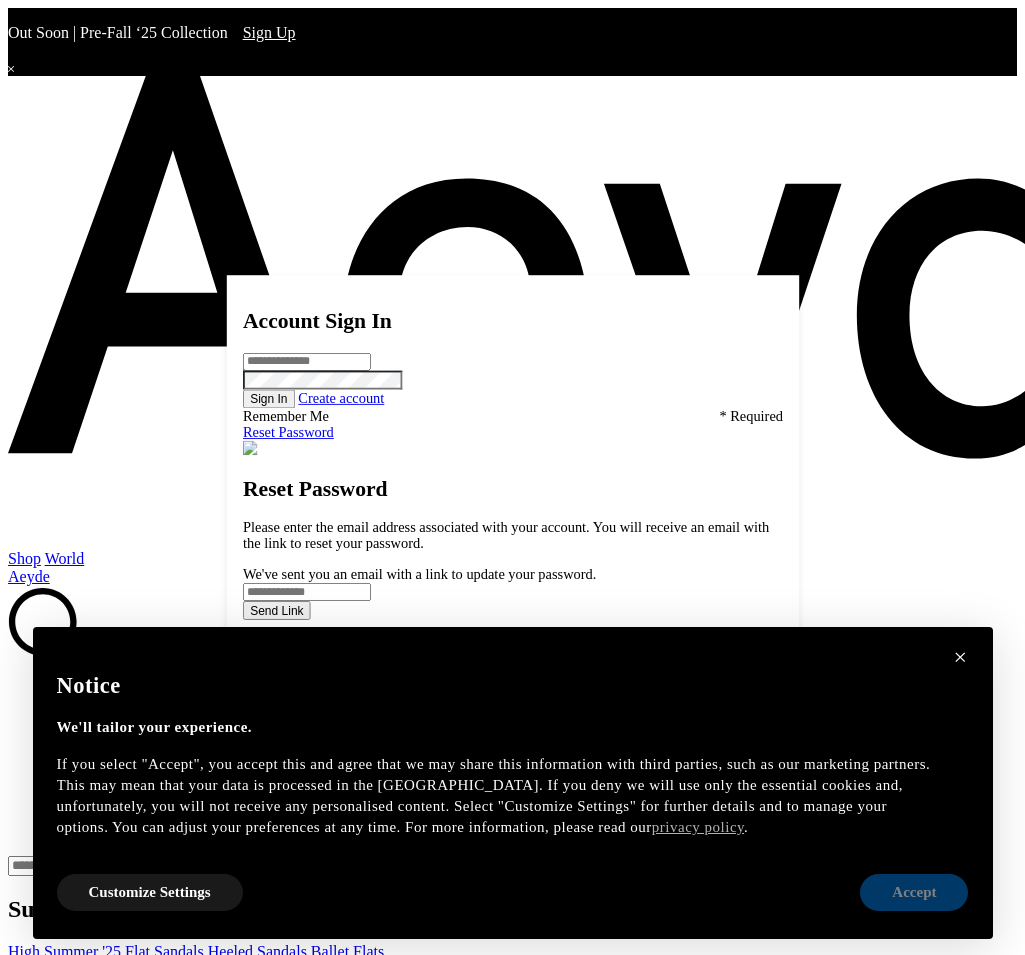 click on "Accept" at bounding box center (914, 892) 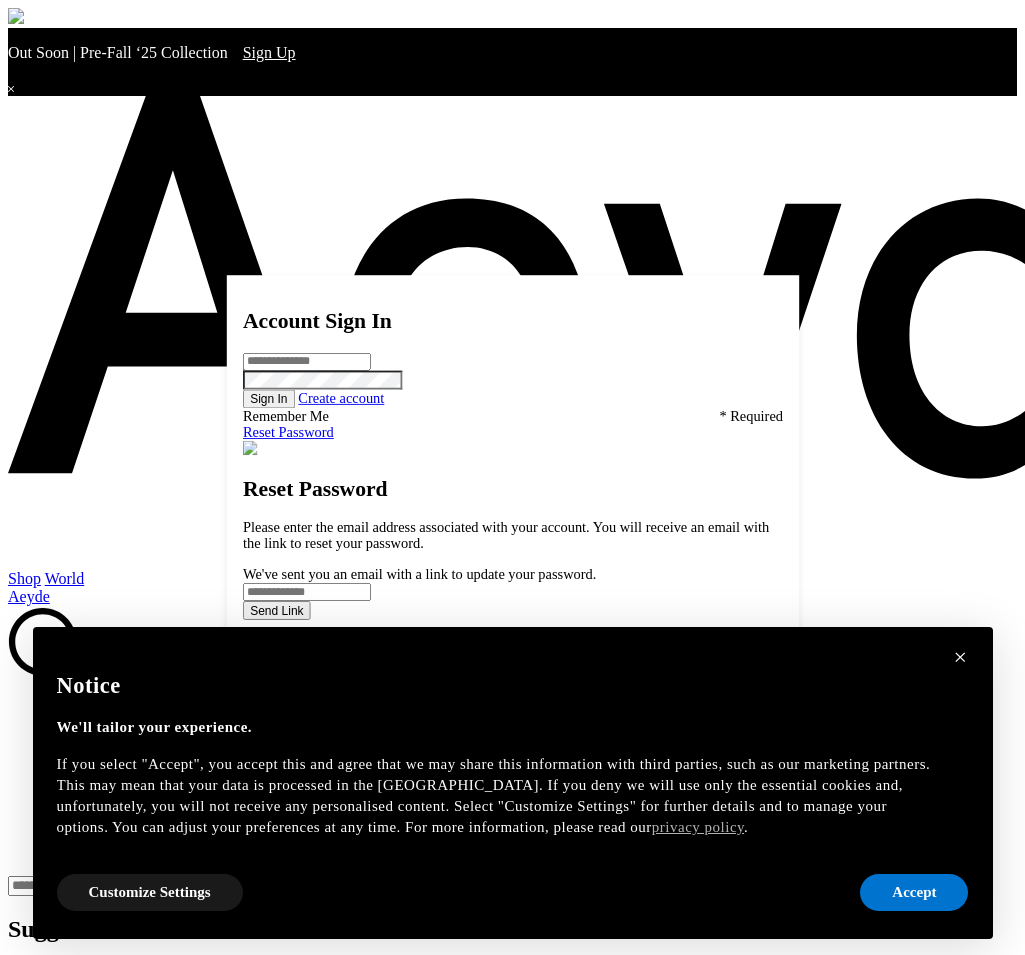 scroll, scrollTop: 0, scrollLeft: 0, axis: both 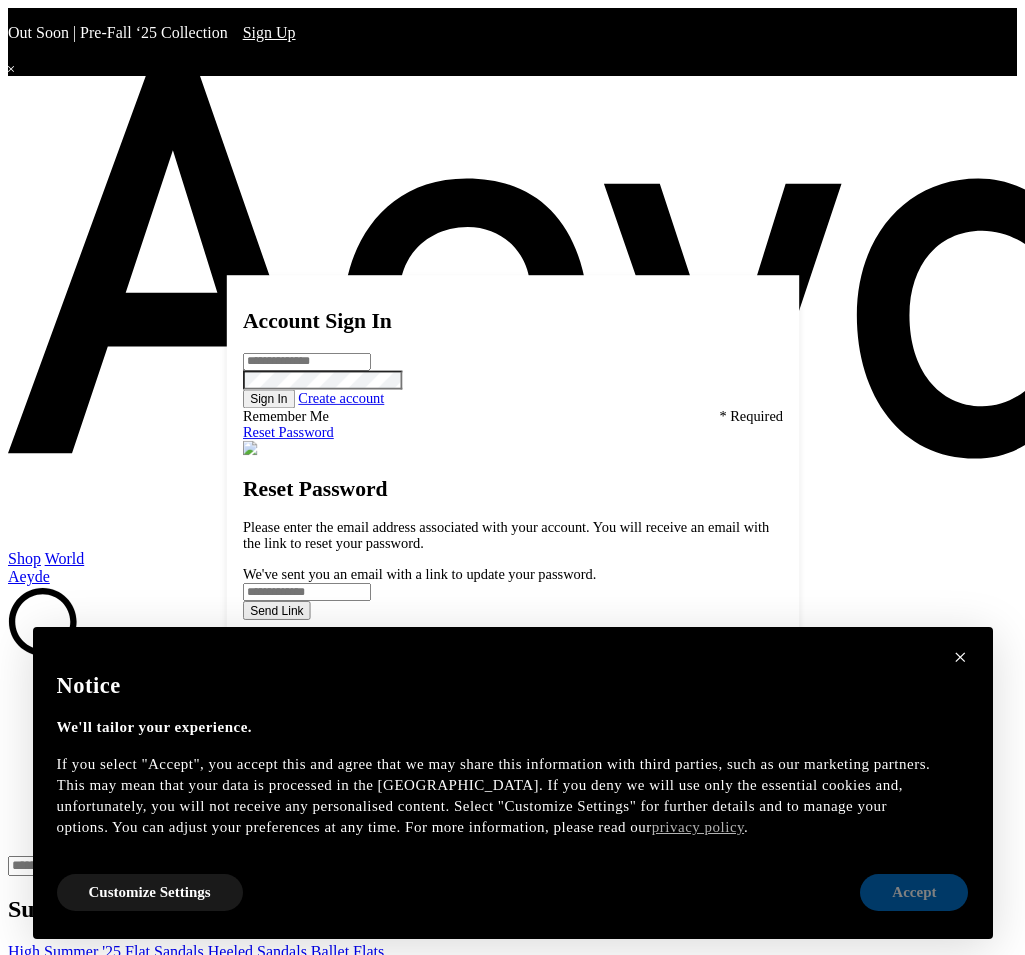 click on "Accept" at bounding box center [914, 892] 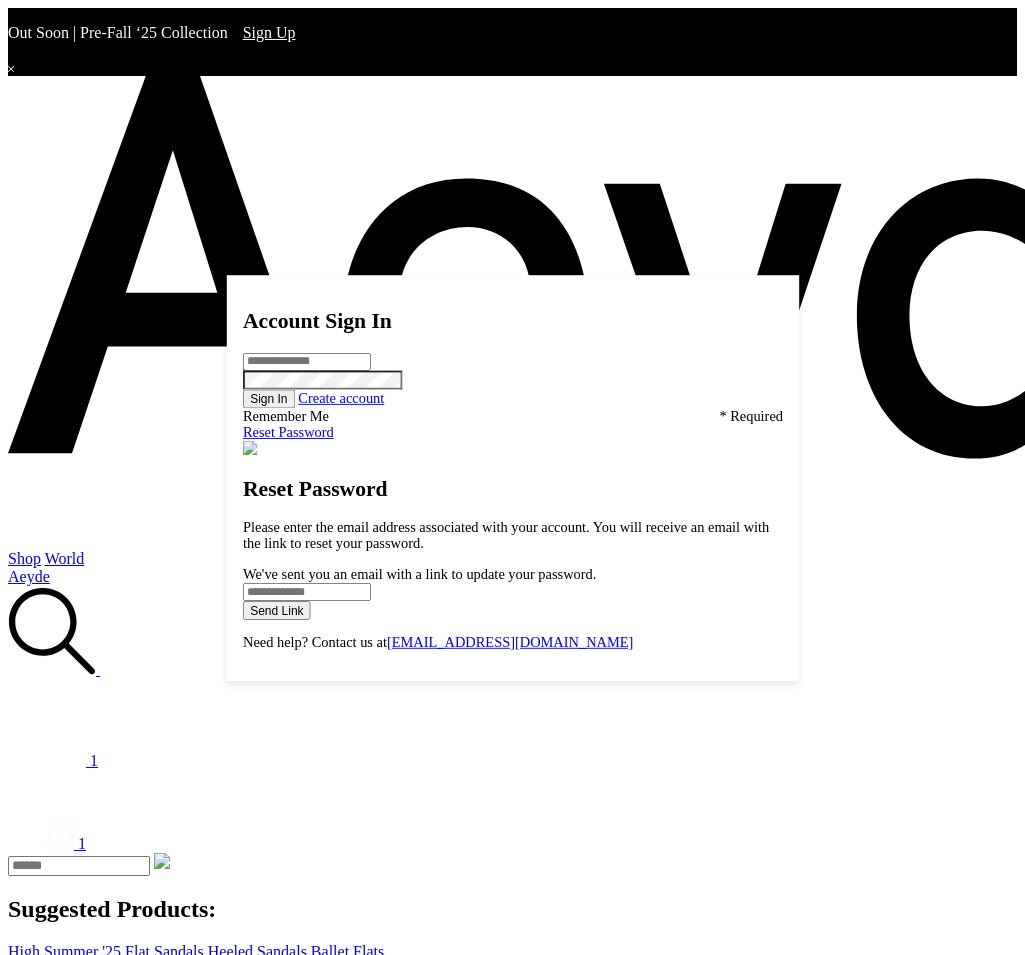 click on "Select size" at bounding box center [0, 0] 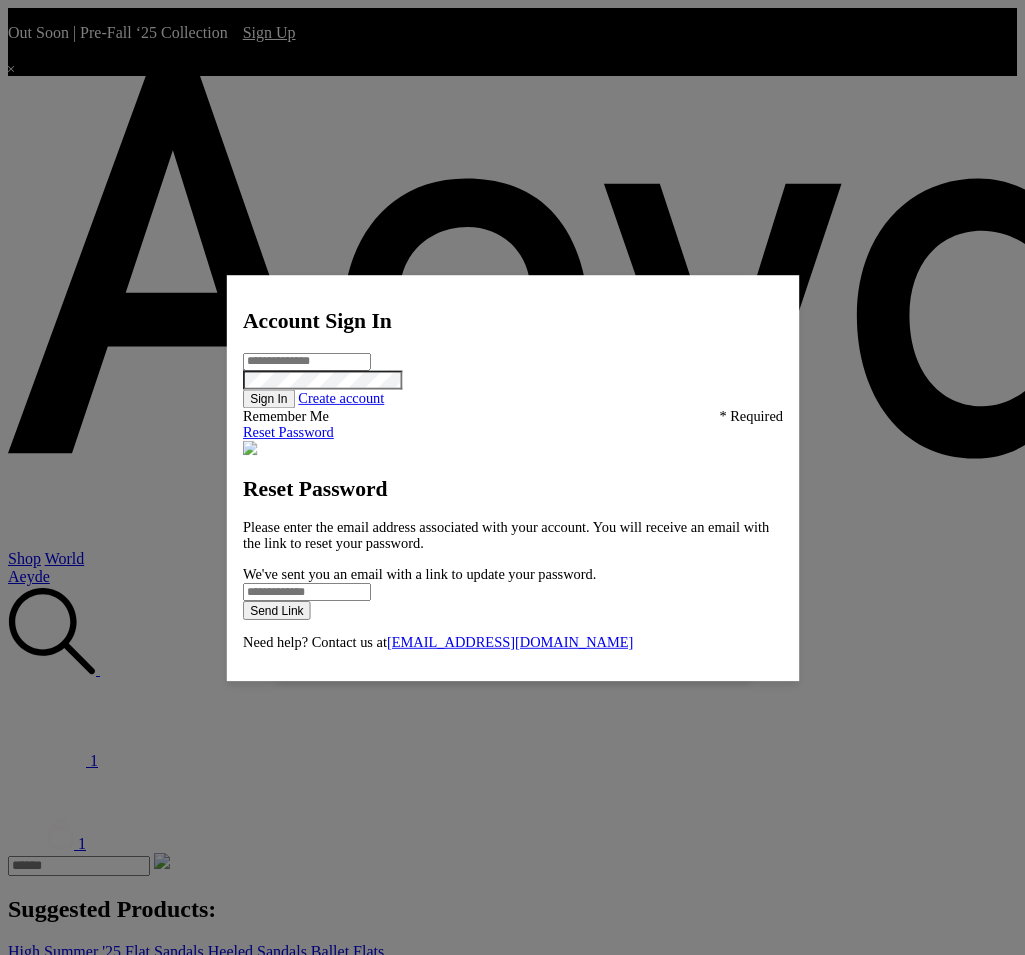 click at bounding box center [366, 555] 